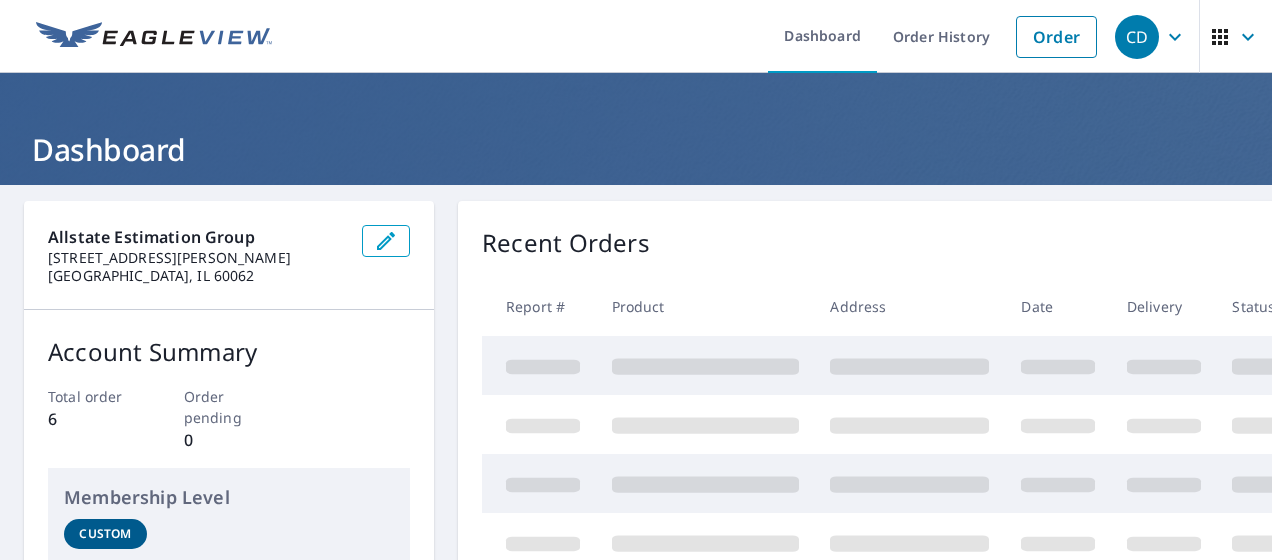 scroll, scrollTop: 0, scrollLeft: 0, axis: both 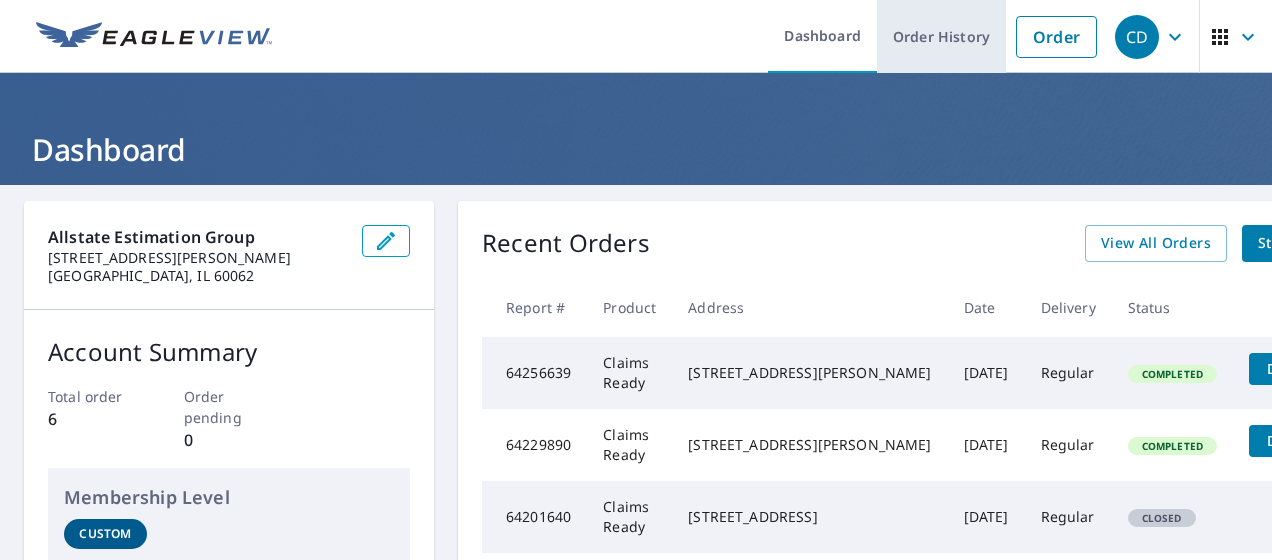 click on "Order History" at bounding box center (941, 36) 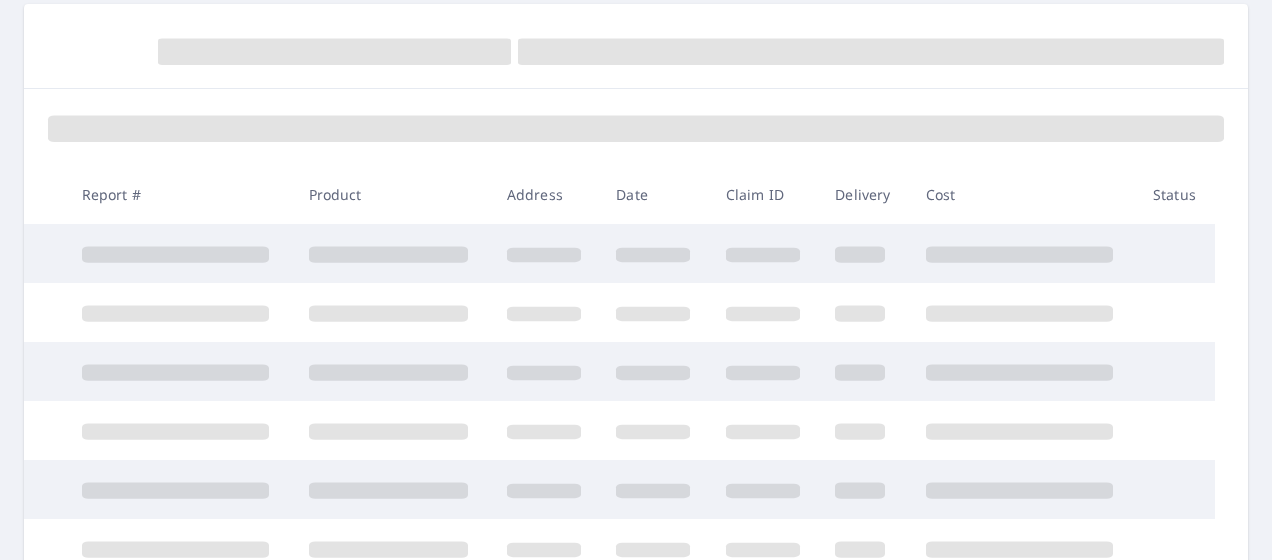 scroll, scrollTop: 0, scrollLeft: 0, axis: both 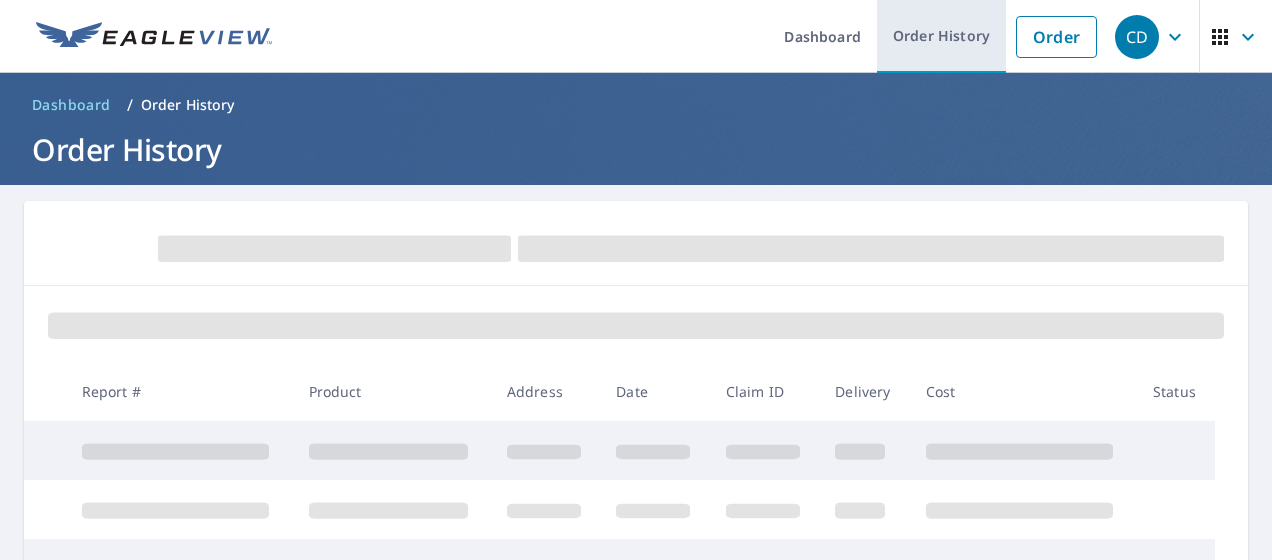 click on "Order History" at bounding box center [941, 36] 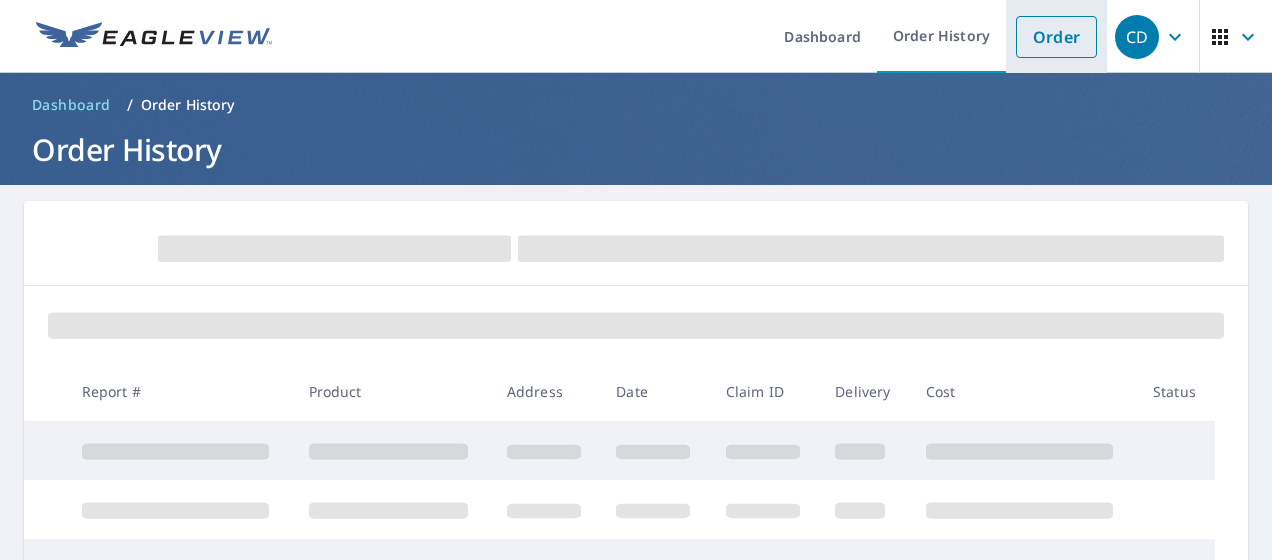 click on "Order" at bounding box center [1056, 37] 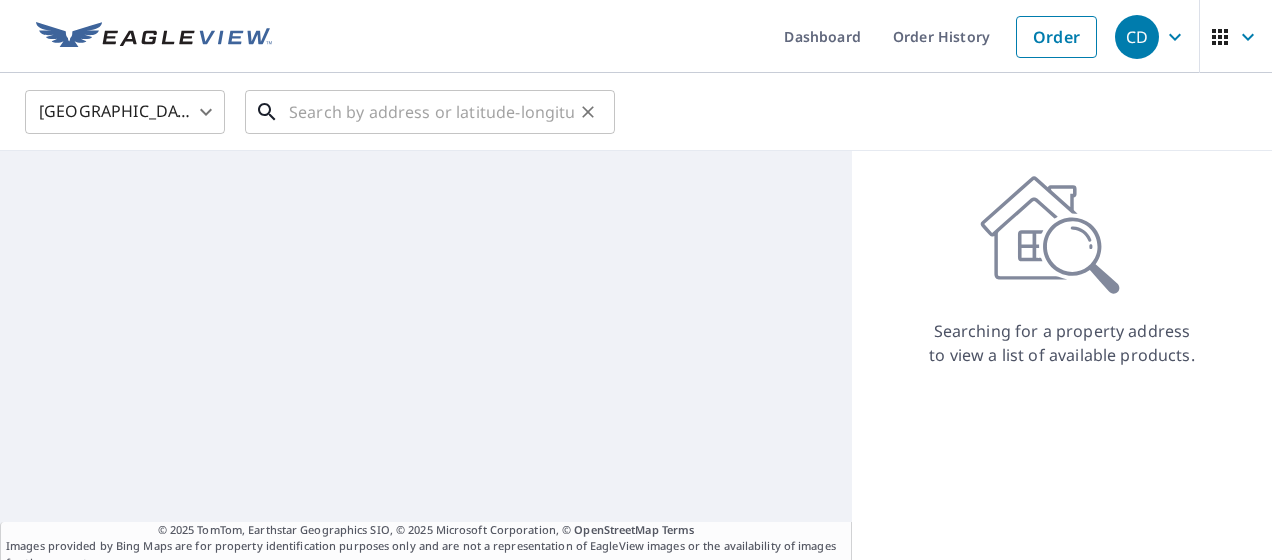 click at bounding box center [431, 112] 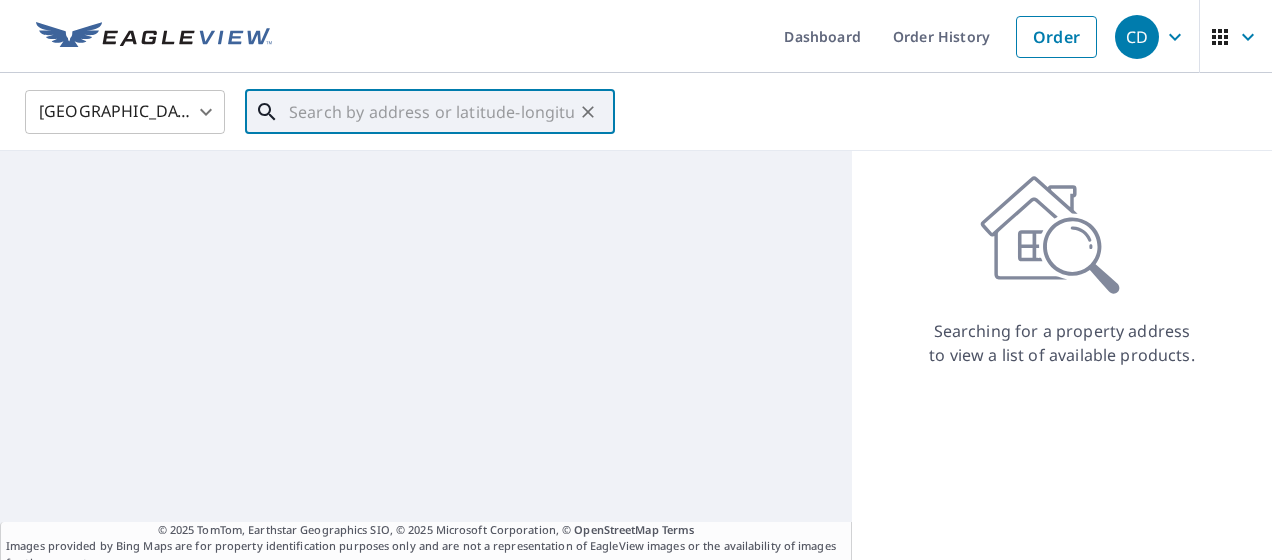 paste on "2015 F [STREET_ADDRESS]" 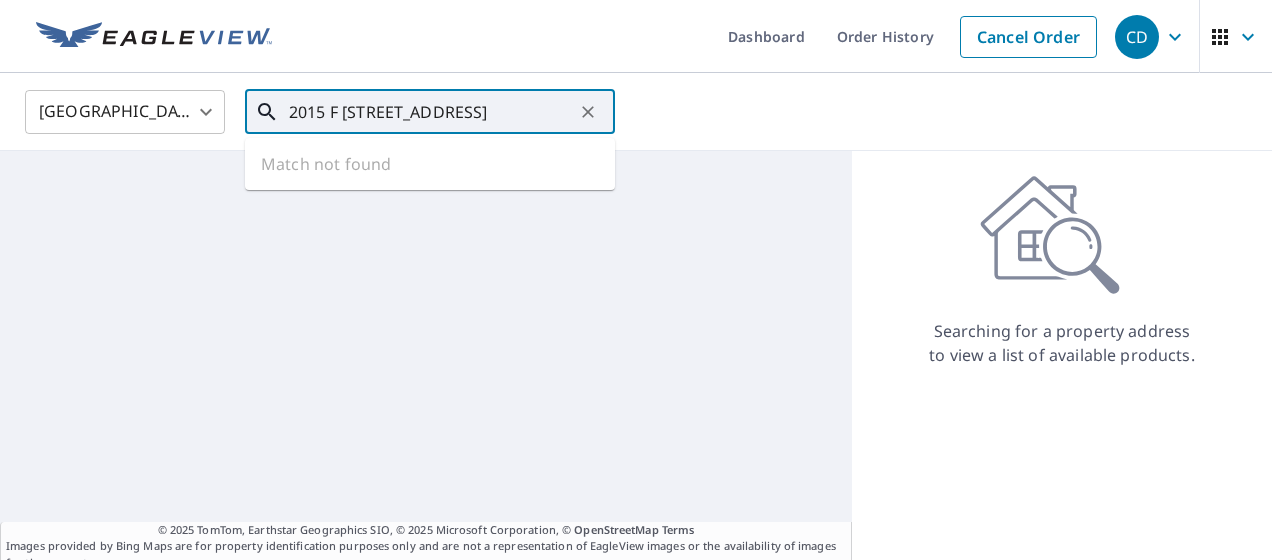 scroll, scrollTop: 0, scrollLeft: 96, axis: horizontal 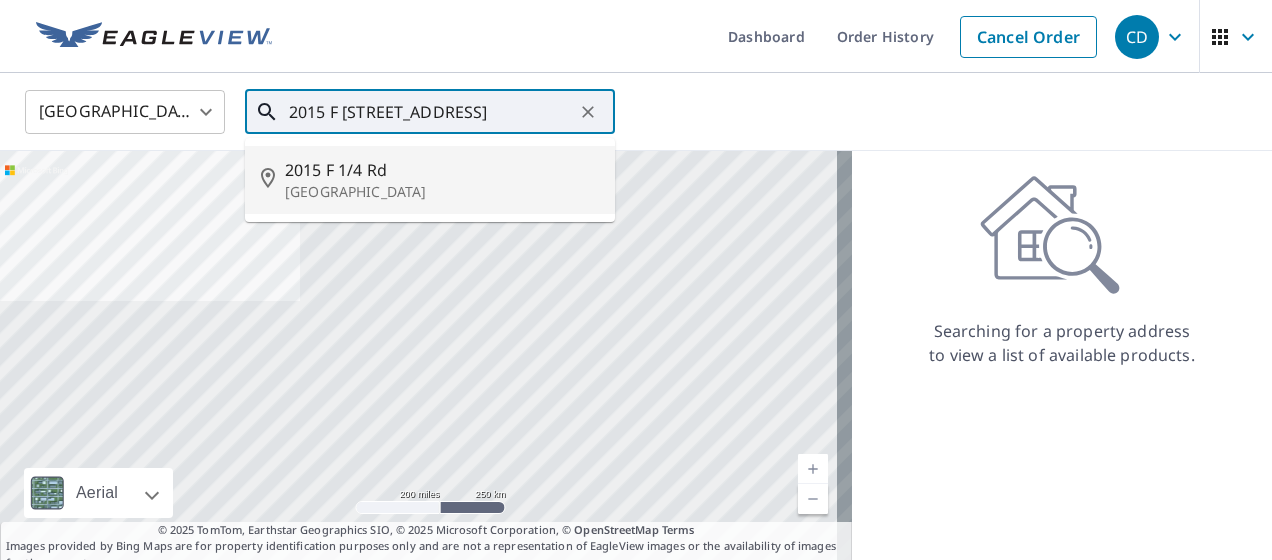 click on "2015 F 1/4 Rd" at bounding box center (442, 170) 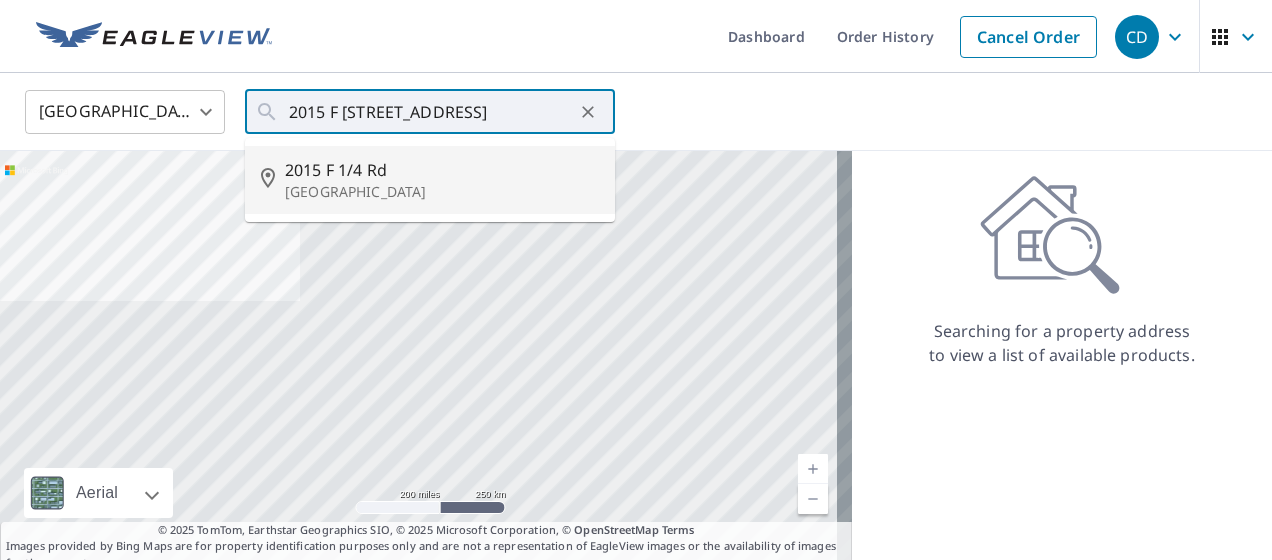 type on "2015 F [STREET_ADDRESS]" 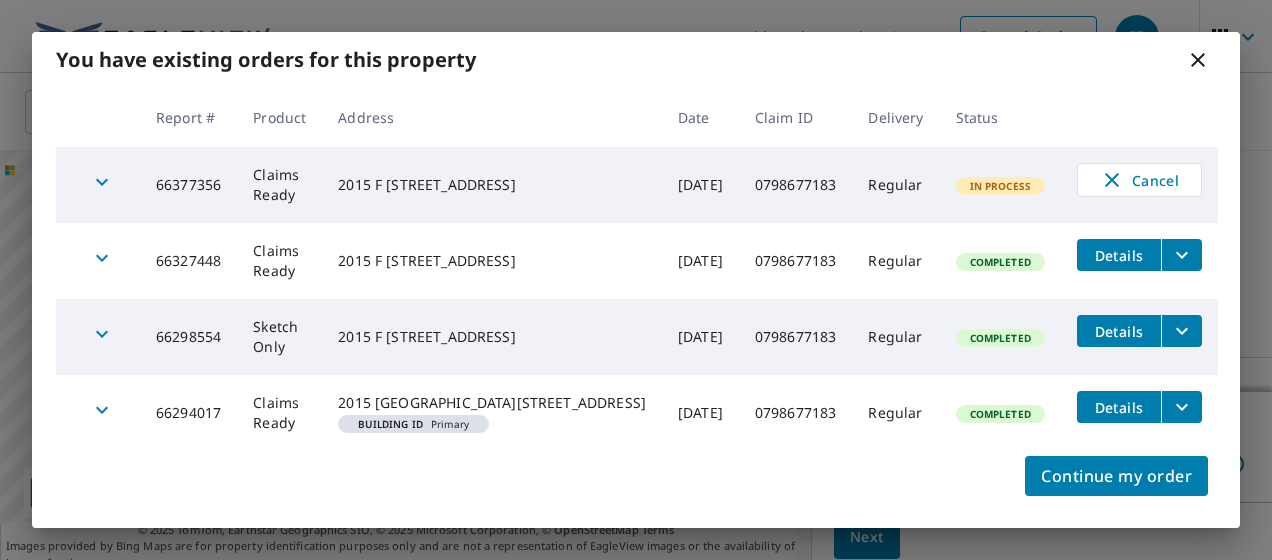 scroll, scrollTop: 54, scrollLeft: 0, axis: vertical 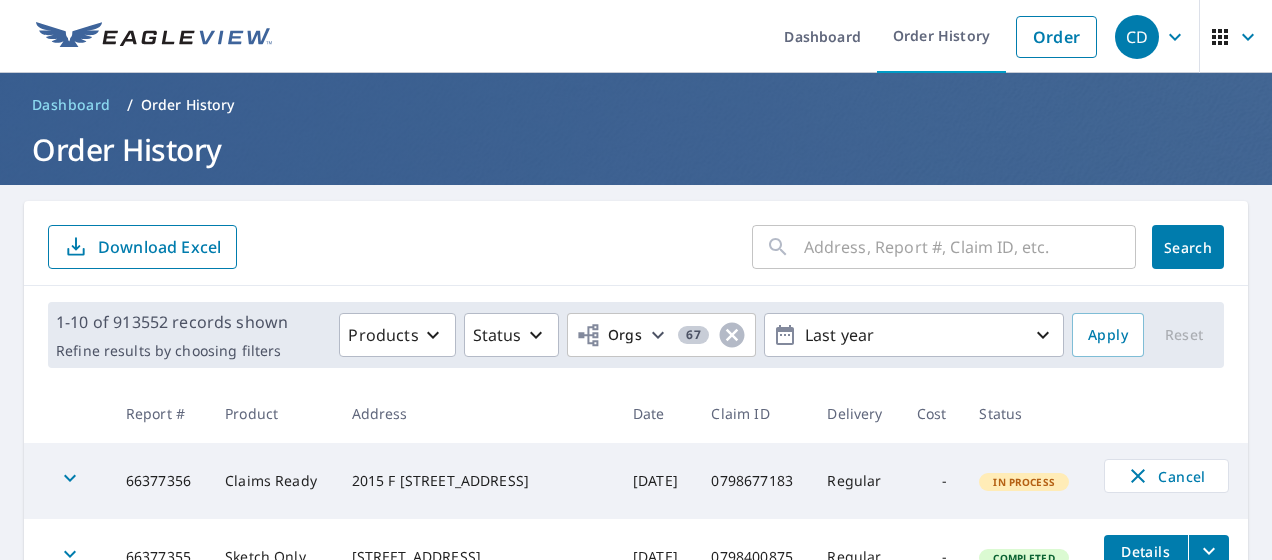 click at bounding box center [970, 247] 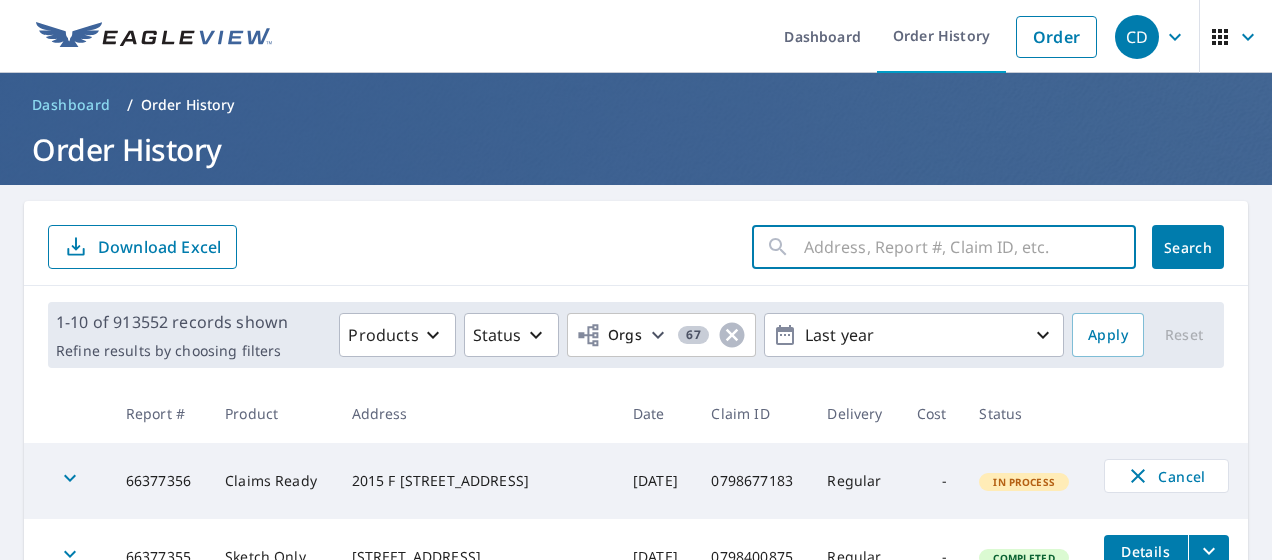 paste on "2015 F [STREET_ADDRESS]" 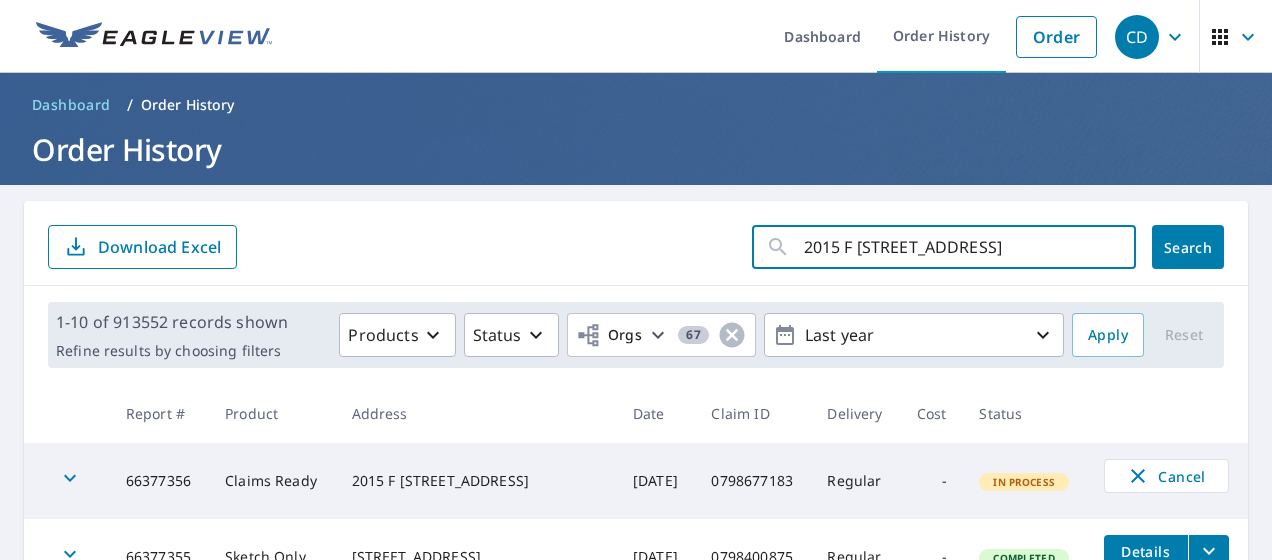 scroll, scrollTop: 0, scrollLeft: 87, axis: horizontal 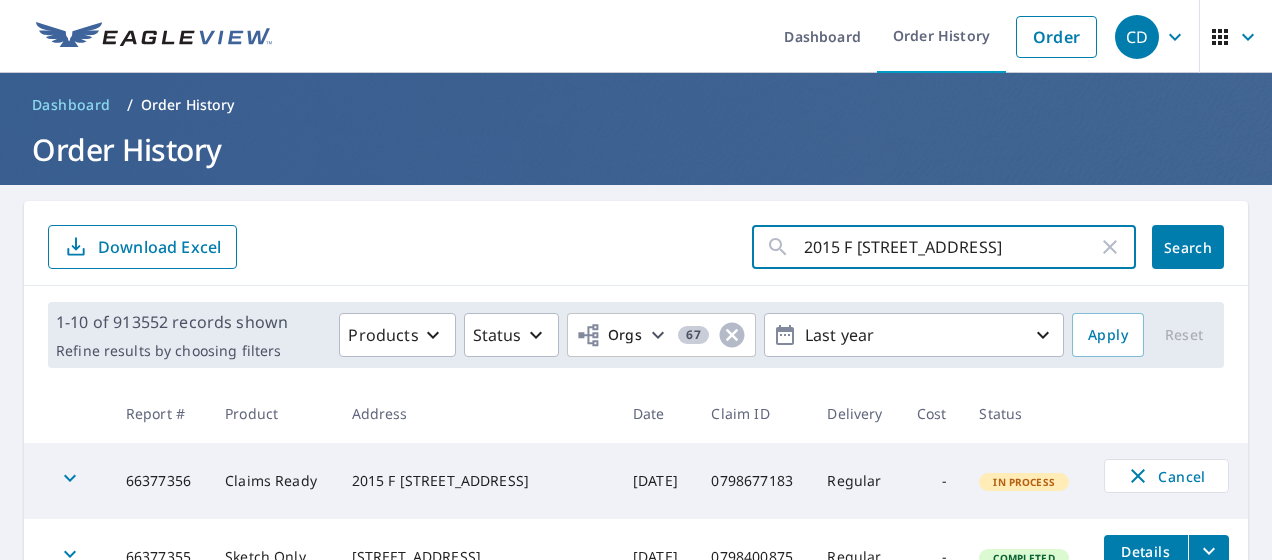 click on "Search" at bounding box center [1188, 247] 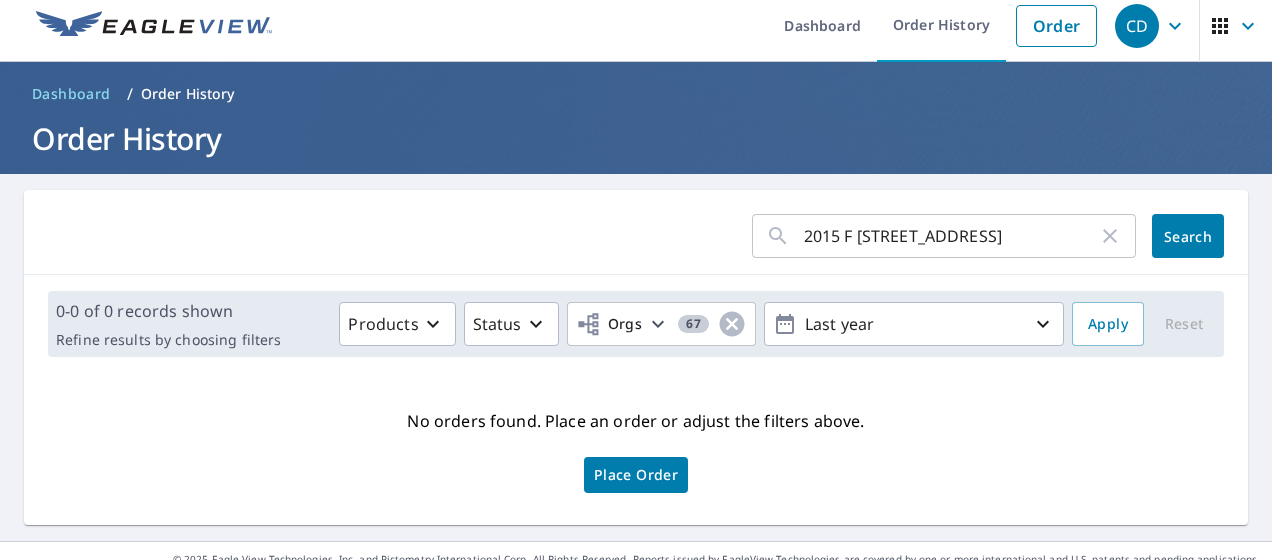 scroll, scrollTop: 42, scrollLeft: 0, axis: vertical 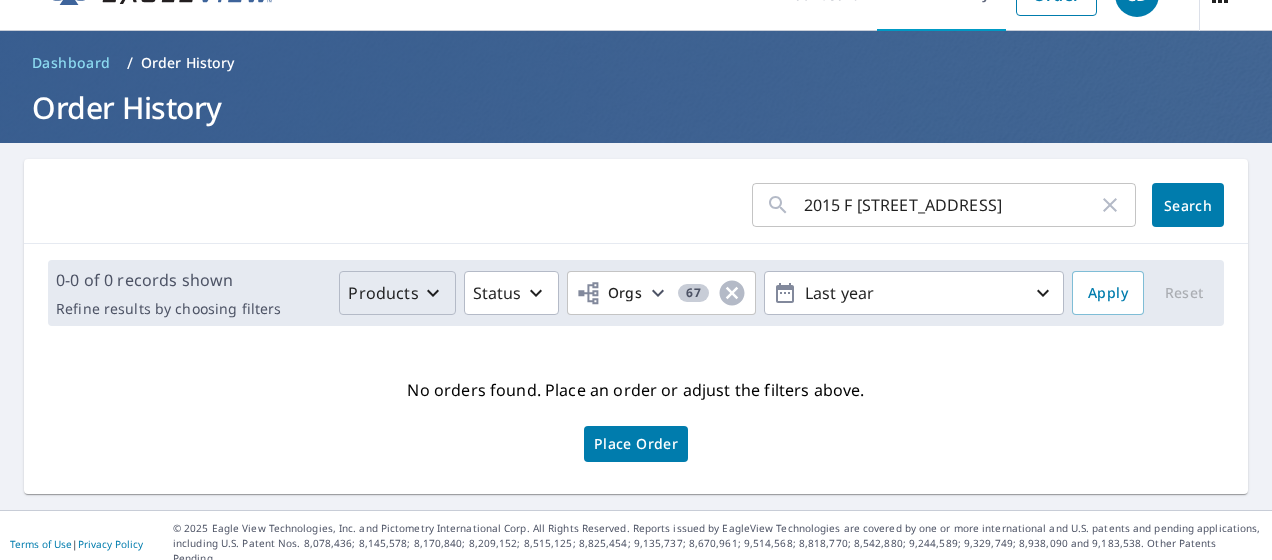 click 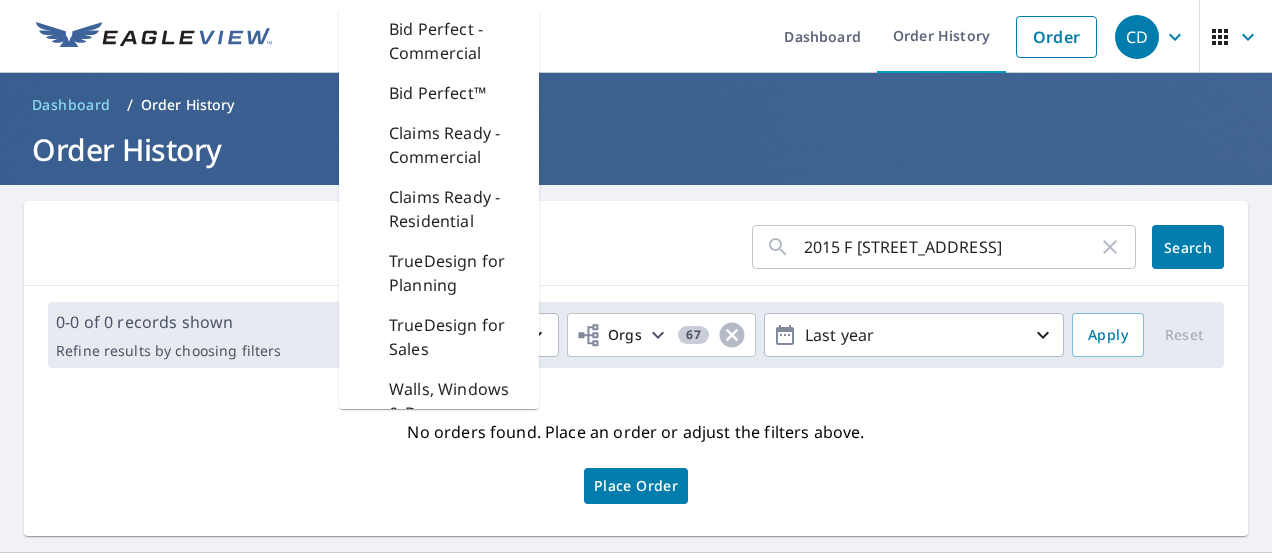 scroll, scrollTop: 0, scrollLeft: 0, axis: both 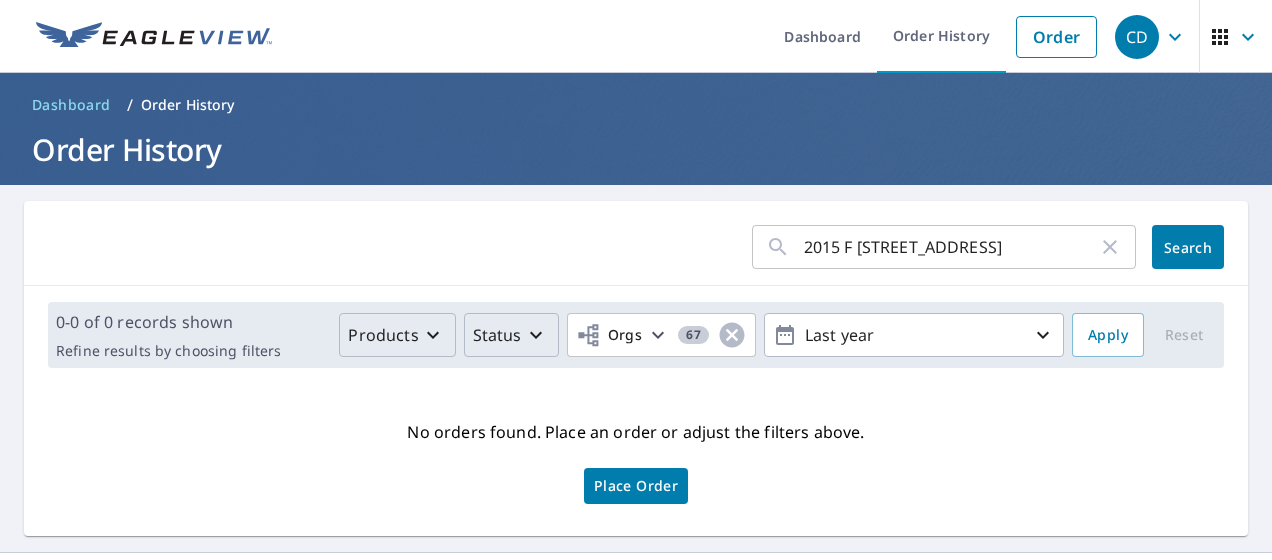 click 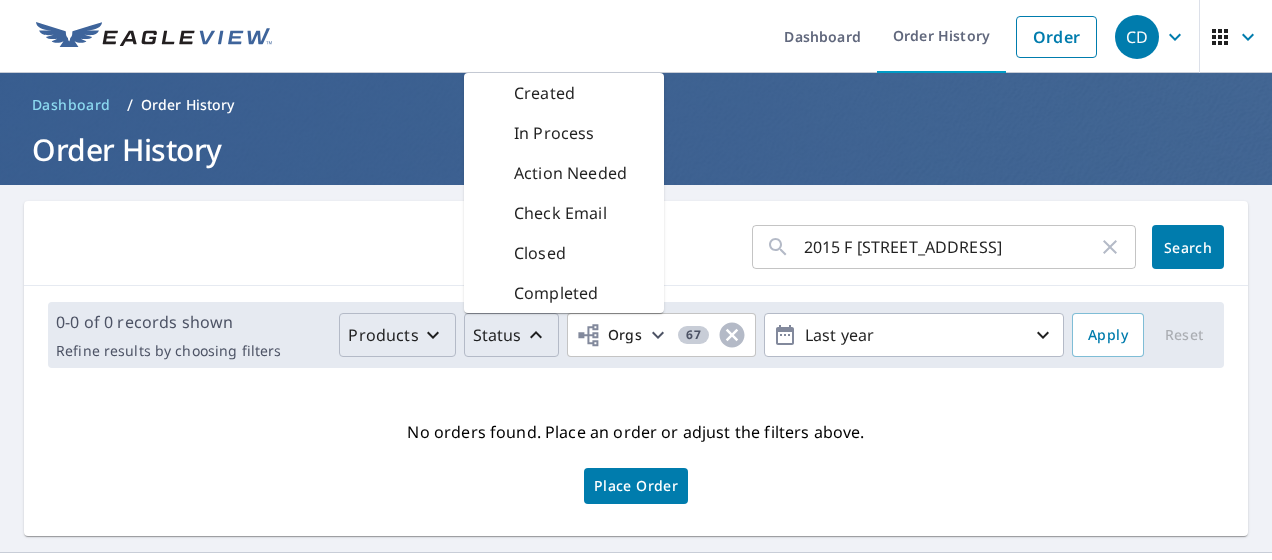 click 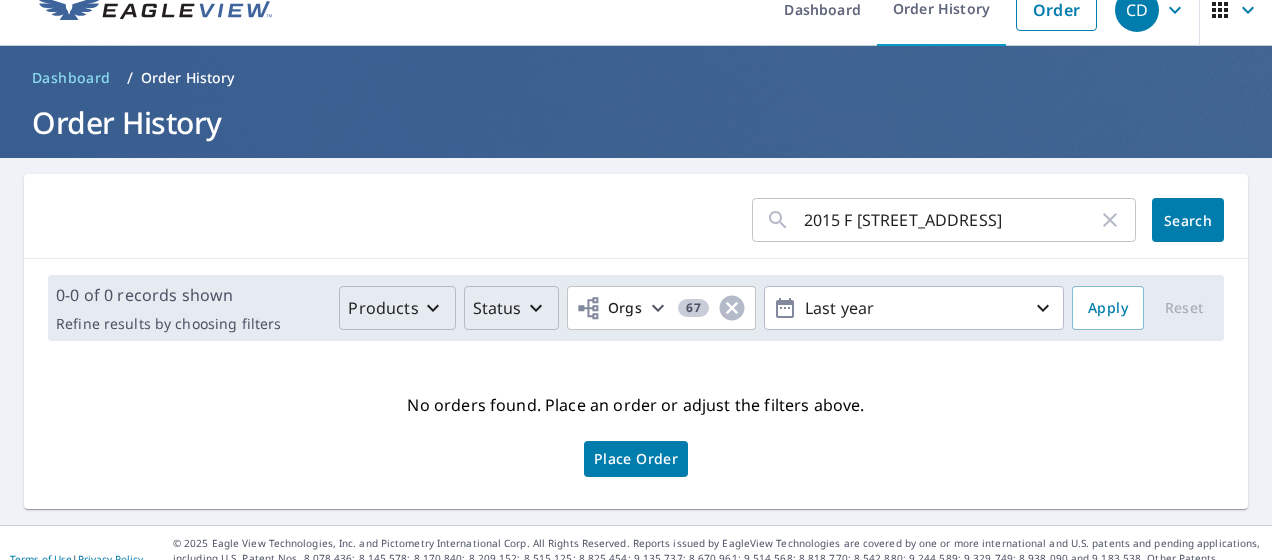 scroll, scrollTop: 42, scrollLeft: 0, axis: vertical 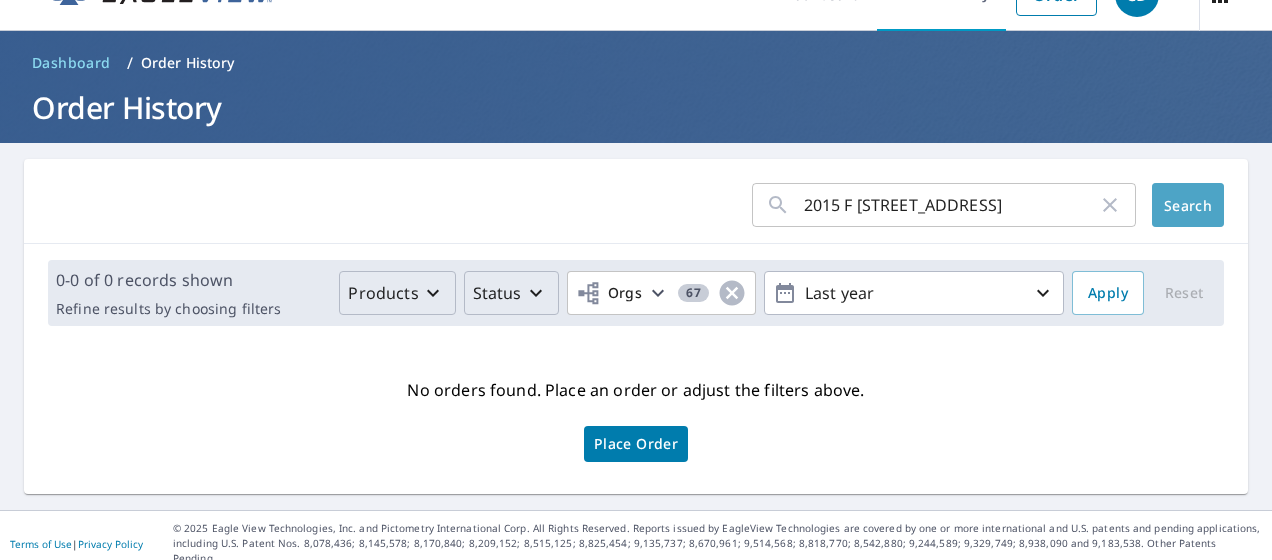 click on "Search" at bounding box center [1188, 205] 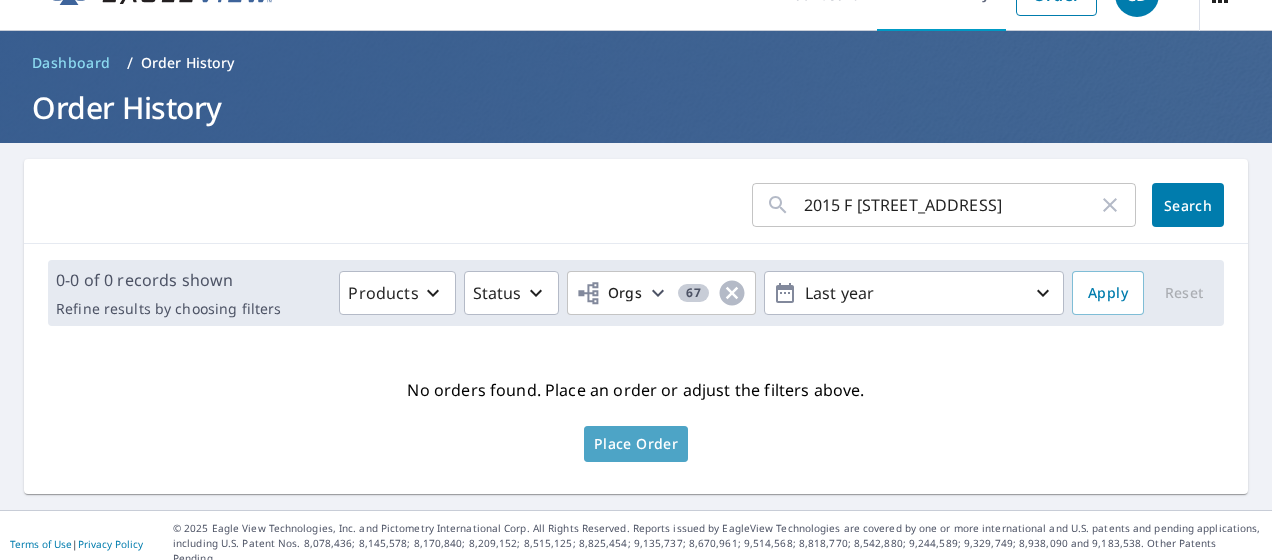 click on "Place Order" at bounding box center (636, 444) 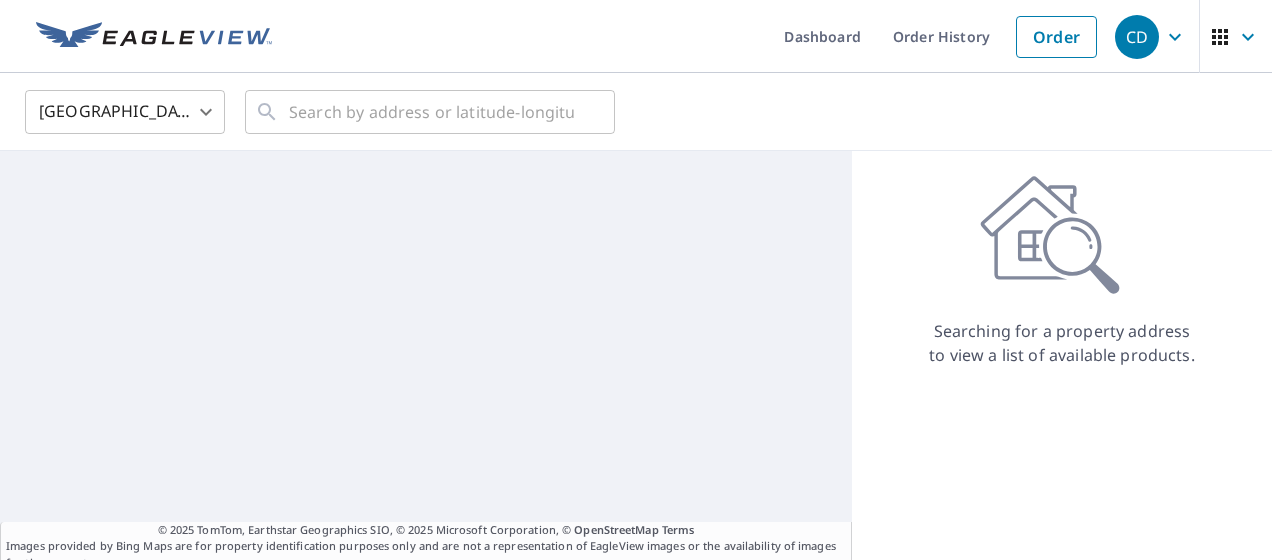 scroll, scrollTop: 0, scrollLeft: 0, axis: both 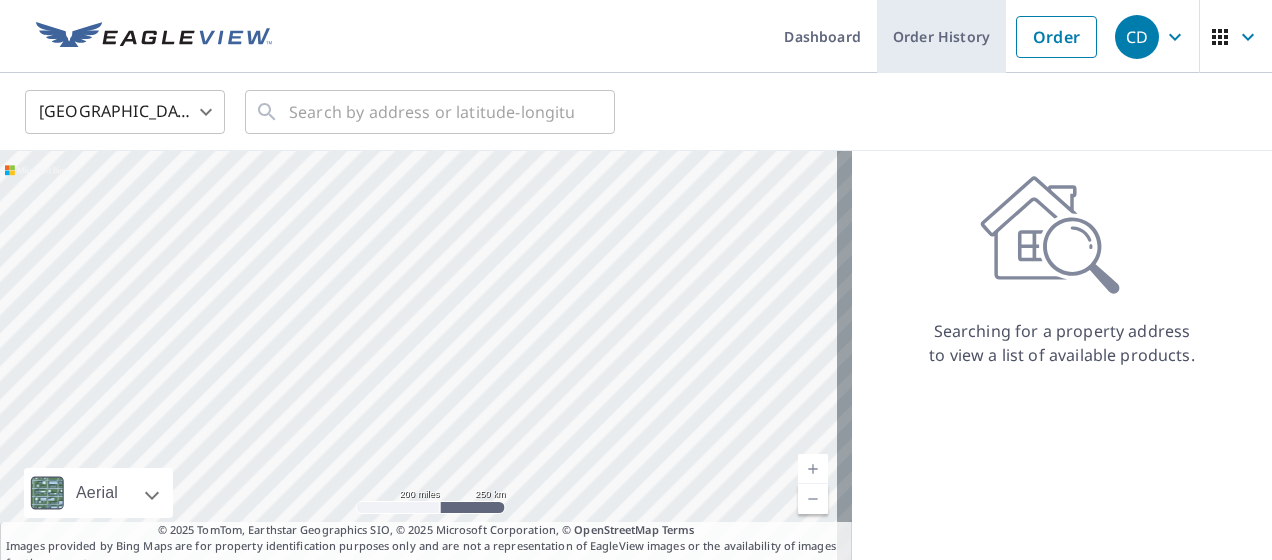 click on "Order History" at bounding box center [941, 36] 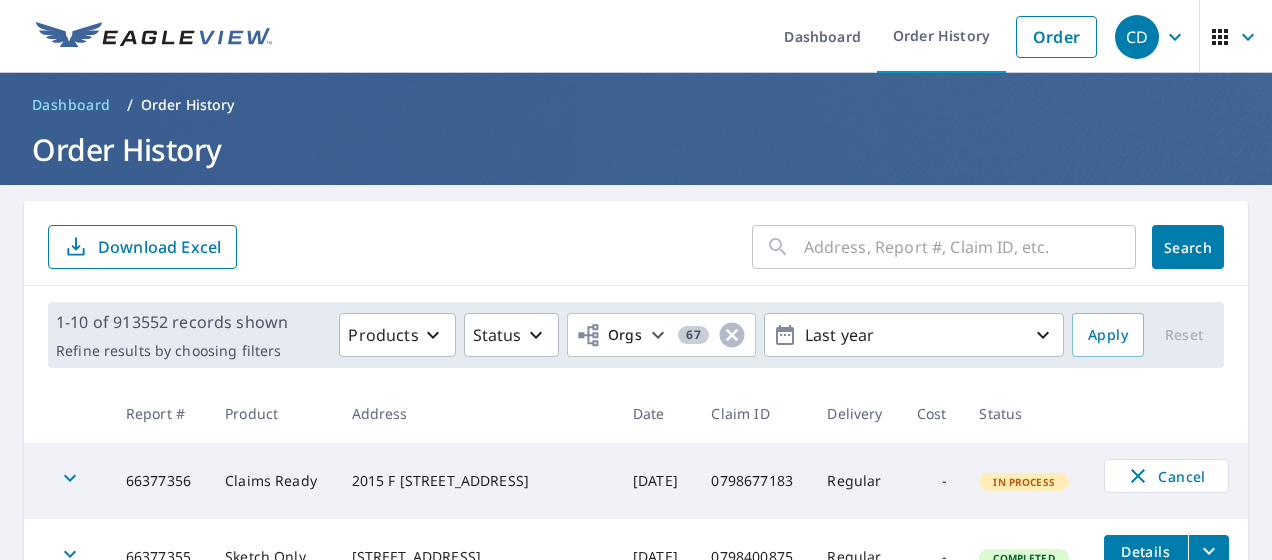 scroll, scrollTop: 100, scrollLeft: 0, axis: vertical 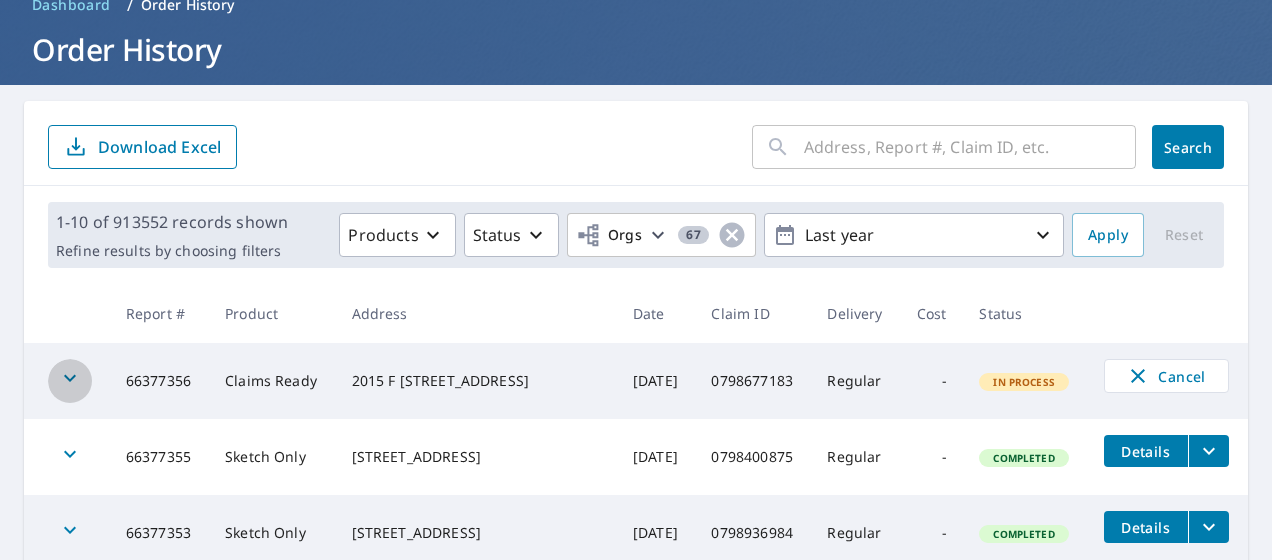 click 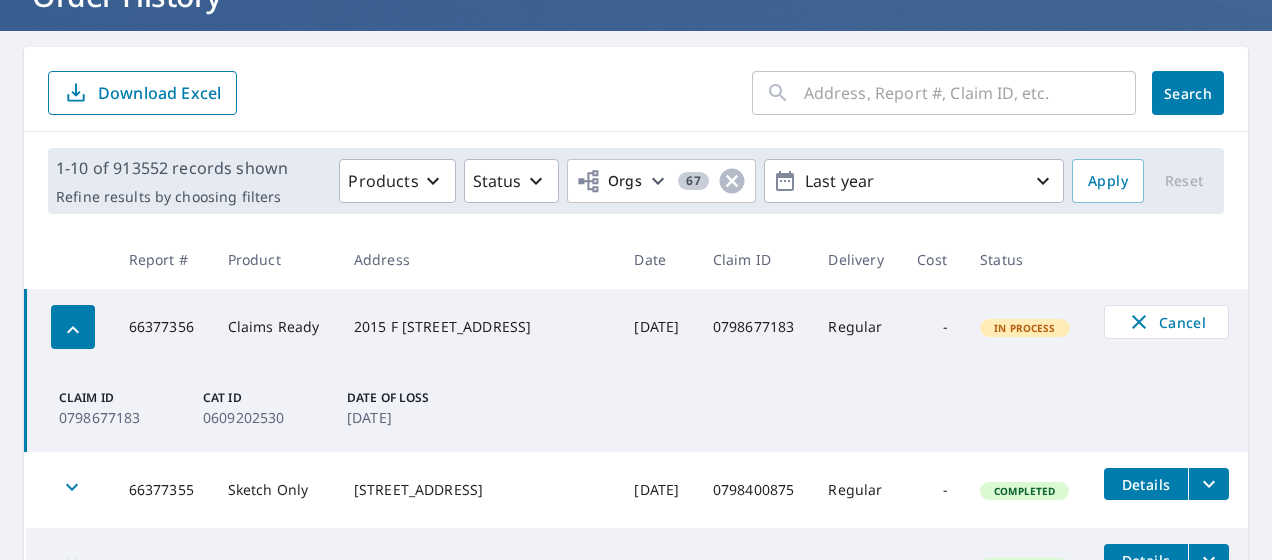 scroll, scrollTop: 200, scrollLeft: 0, axis: vertical 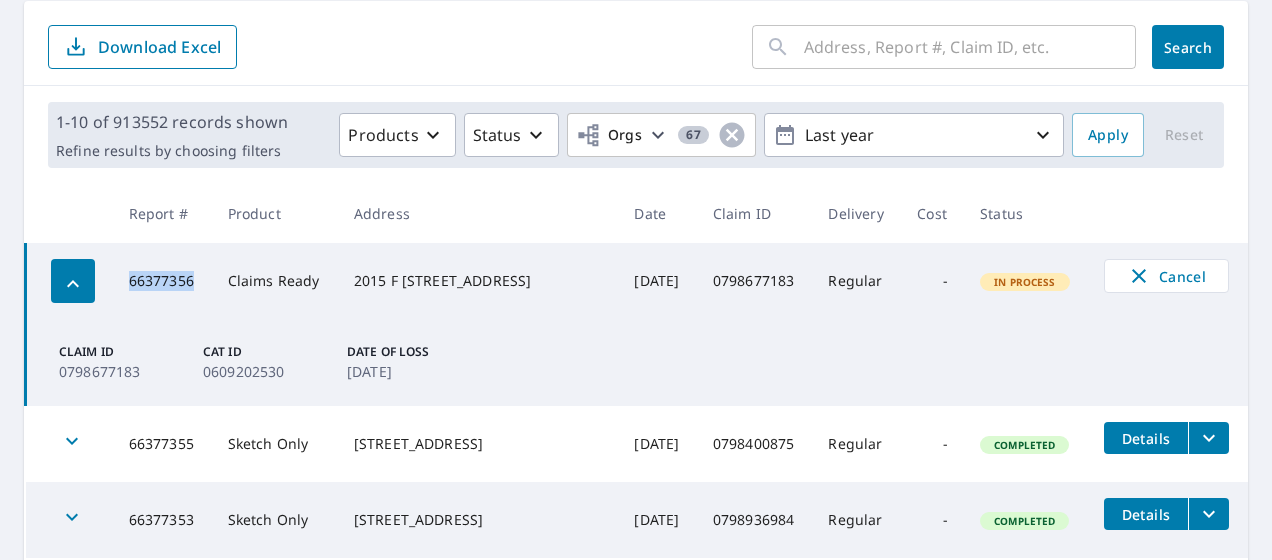 drag, startPoint x: 125, startPoint y: 283, endPoint x: 190, endPoint y: 283, distance: 65 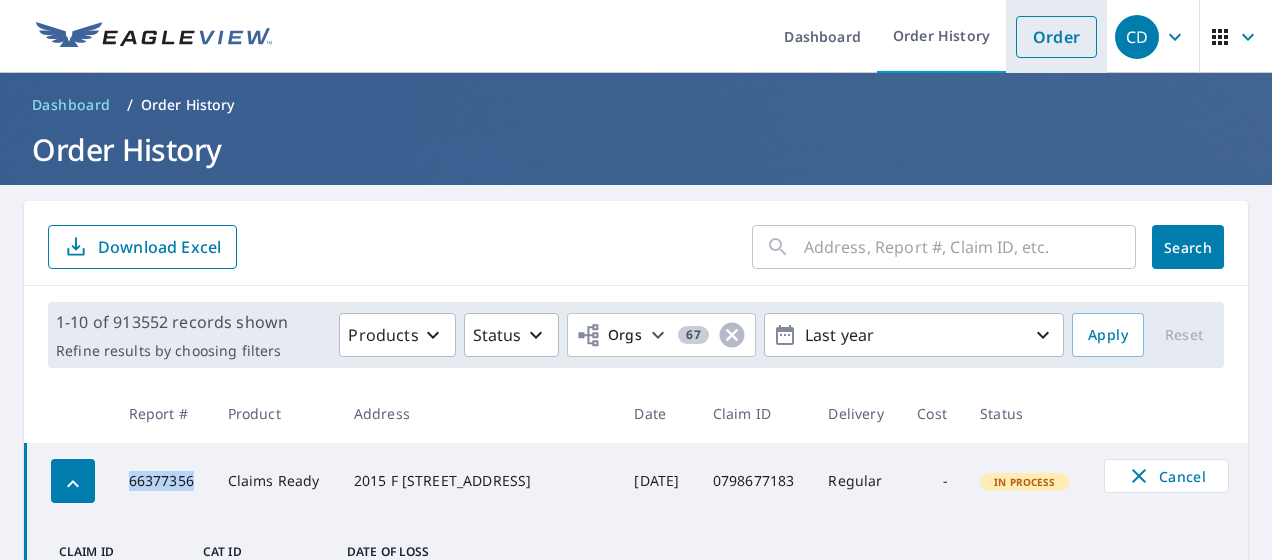 click on "Order" at bounding box center (1056, 37) 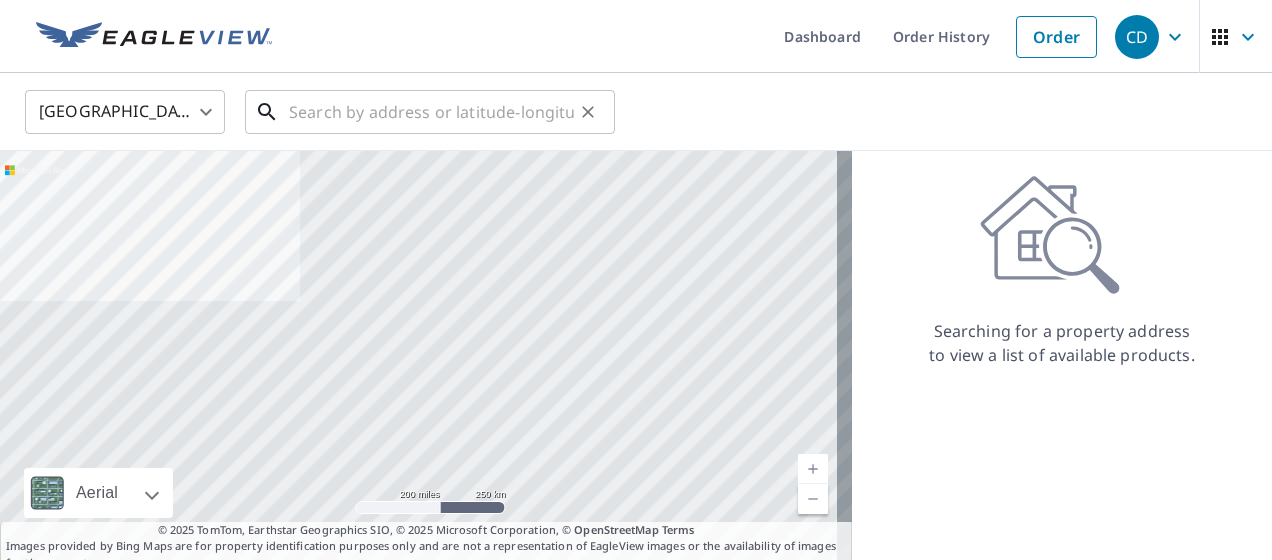 click at bounding box center (431, 112) 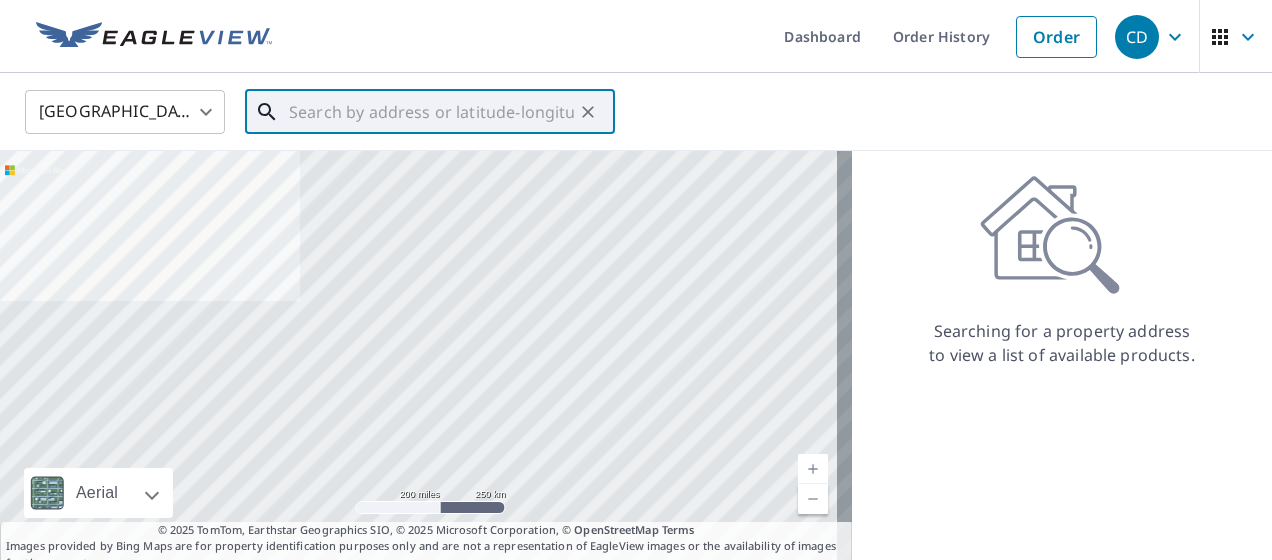 paste on "2015 F [STREET_ADDRESS]" 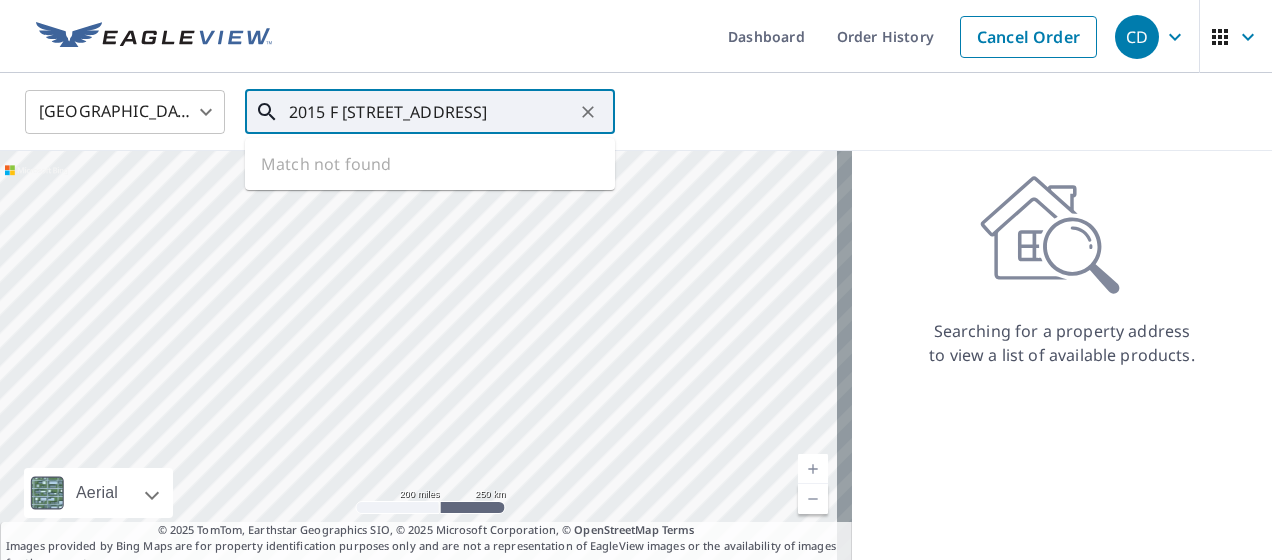 scroll, scrollTop: 0, scrollLeft: 96, axis: horizontal 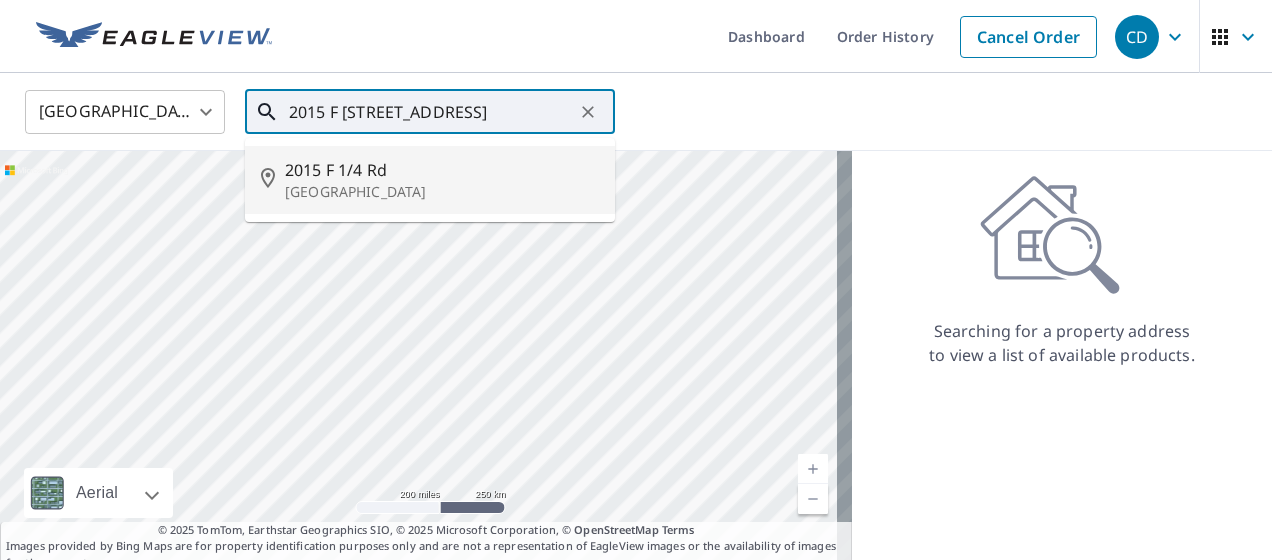 click on "2015 F 1/4 Rd" at bounding box center (442, 170) 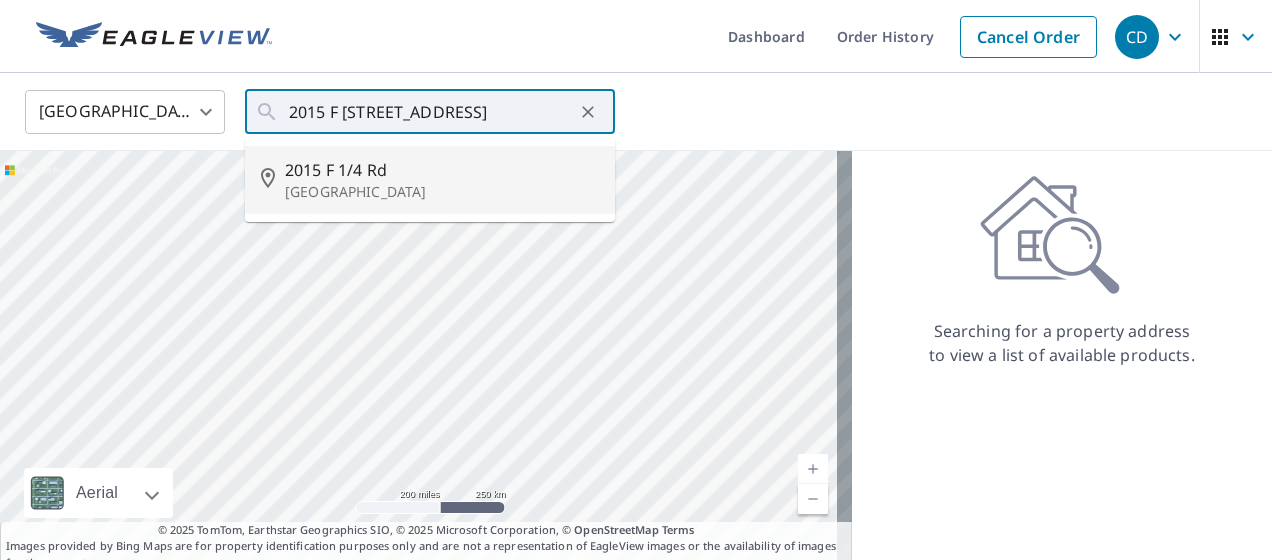 type on "2015 F [STREET_ADDRESS]" 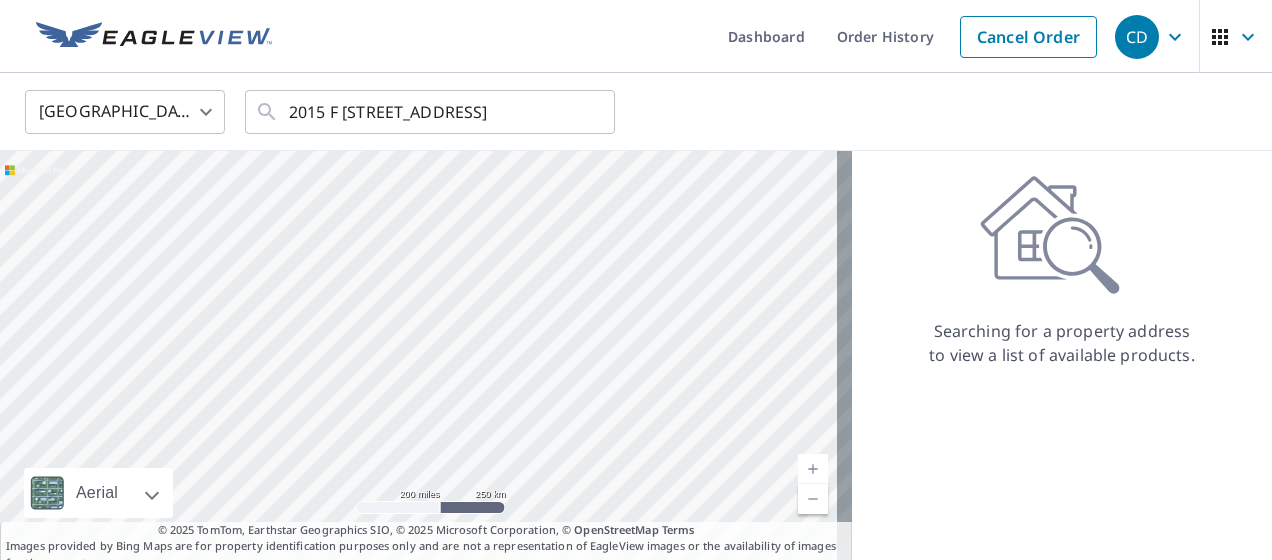 scroll, scrollTop: 0, scrollLeft: 0, axis: both 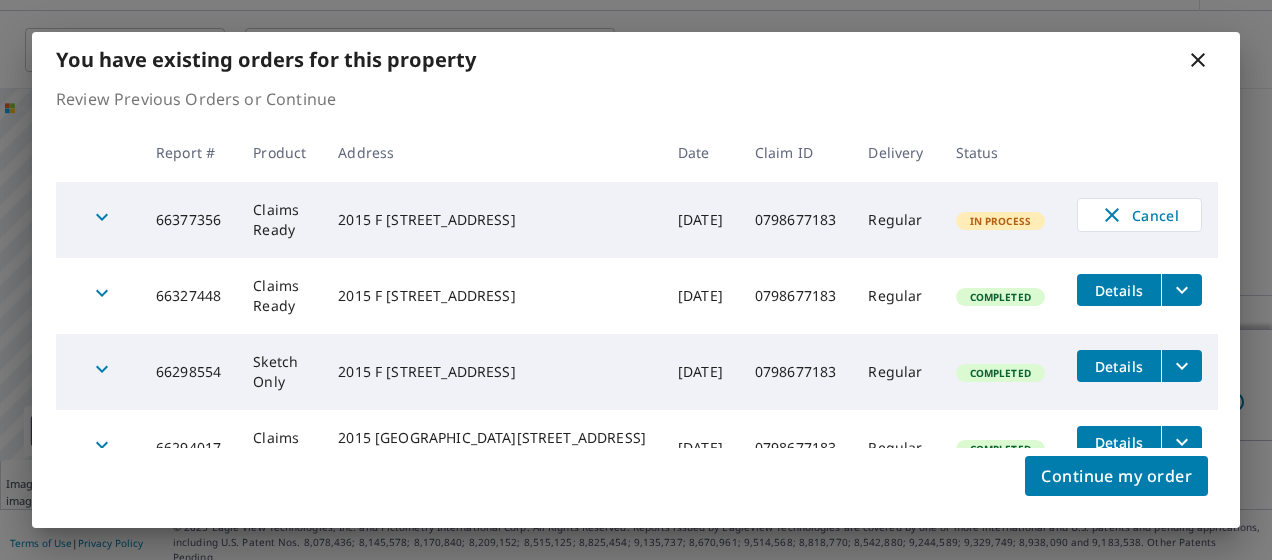 click 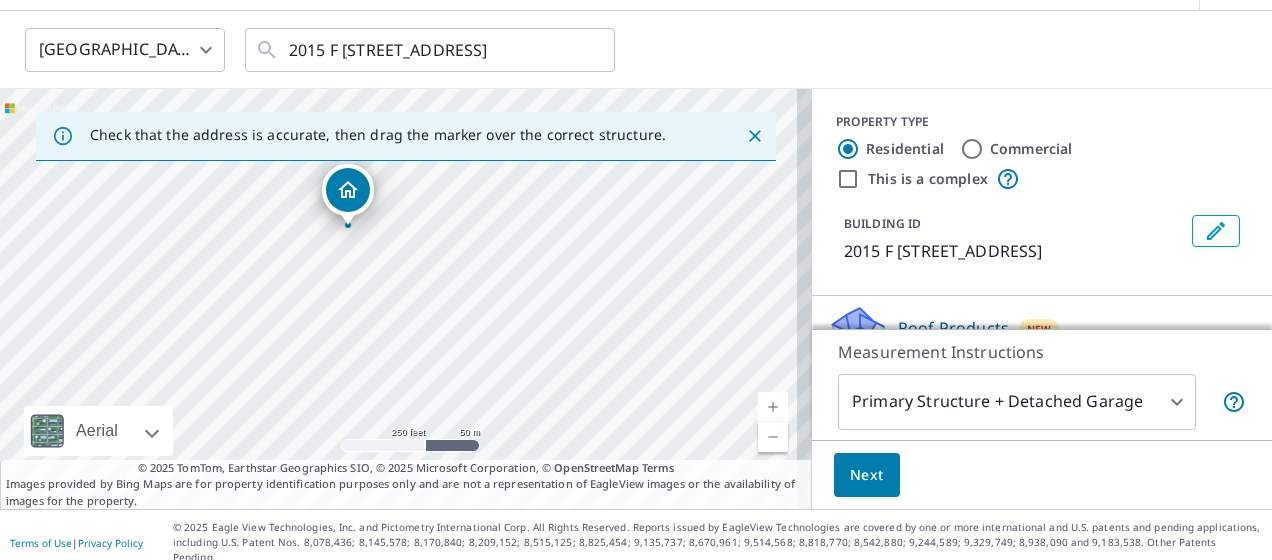 drag, startPoint x: 384, startPoint y: 264, endPoint x: 338, endPoint y: 204, distance: 75.60423 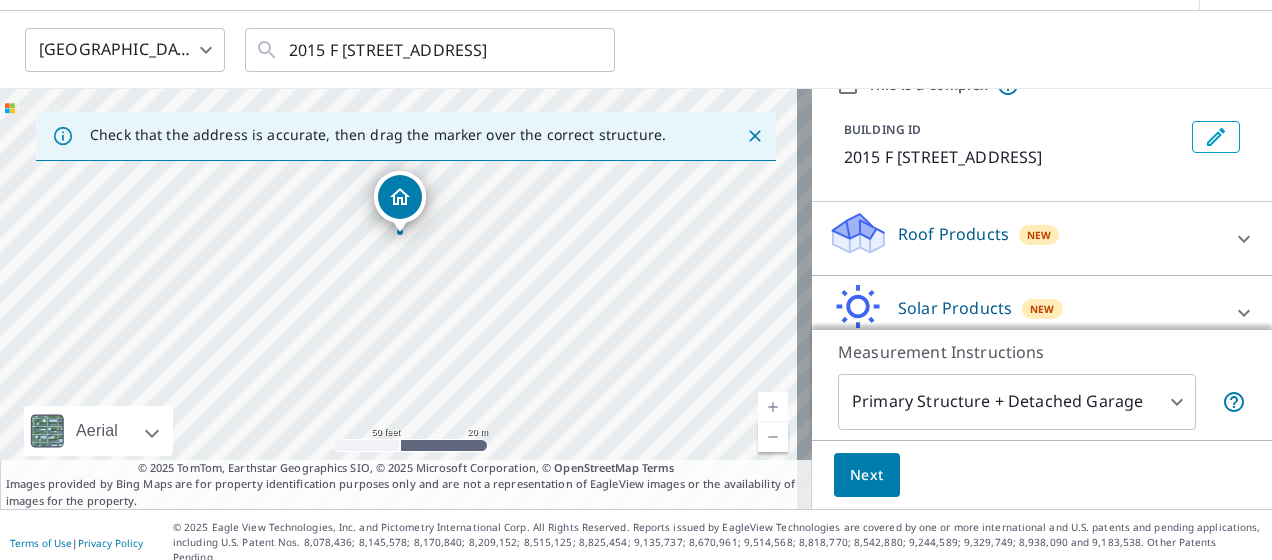 scroll, scrollTop: 211, scrollLeft: 0, axis: vertical 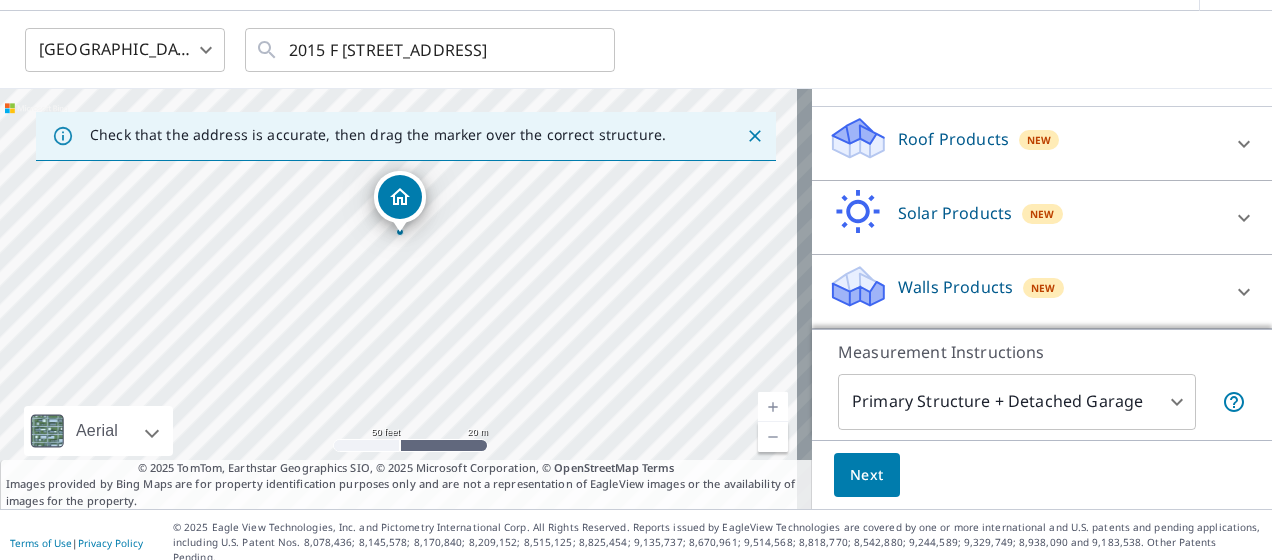 click 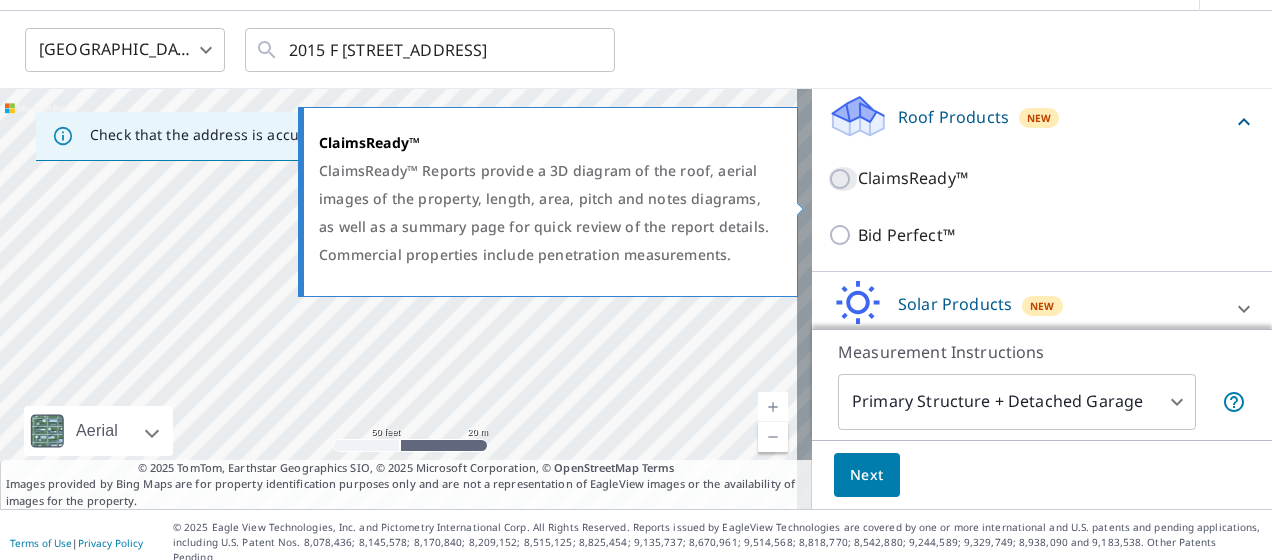click on "ClaimsReady™" at bounding box center [843, 179] 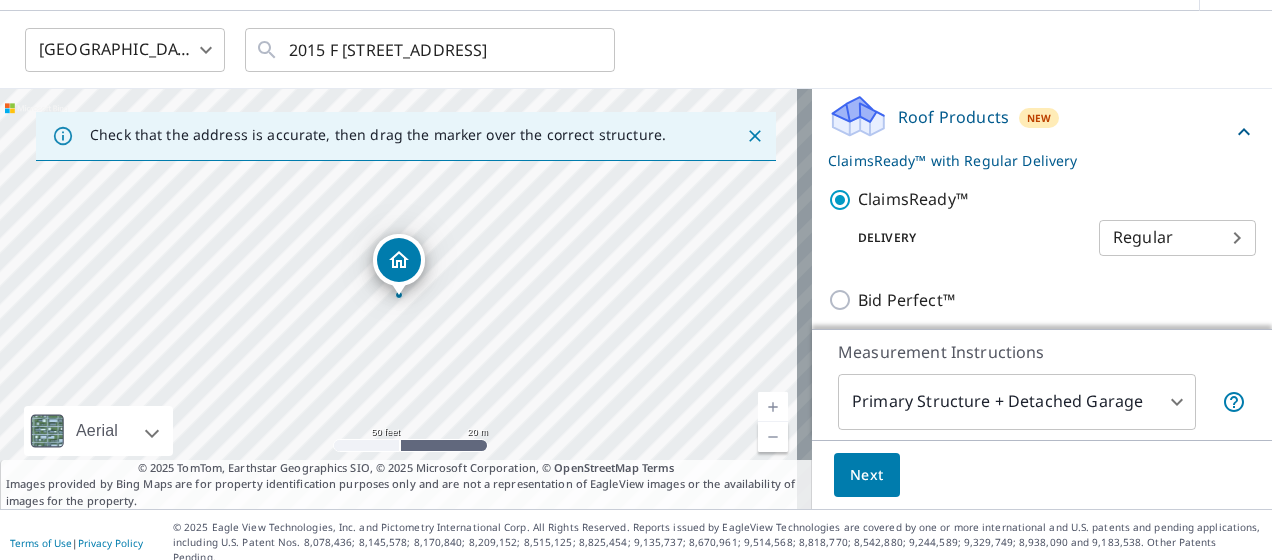 scroll, scrollTop: 311, scrollLeft: 0, axis: vertical 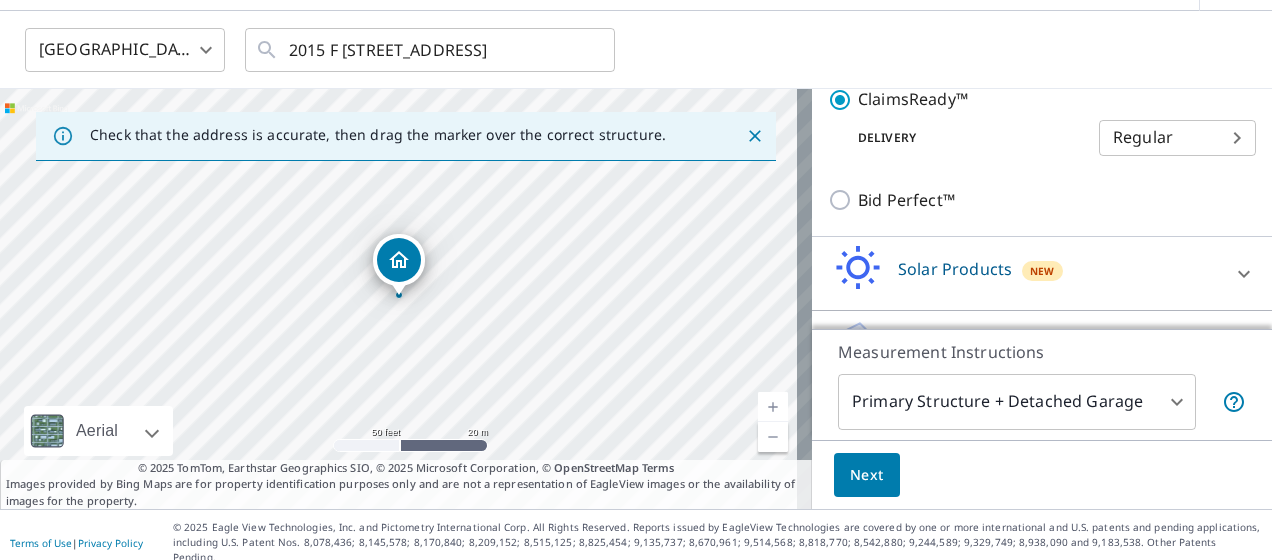 click on "Next" at bounding box center [867, 475] 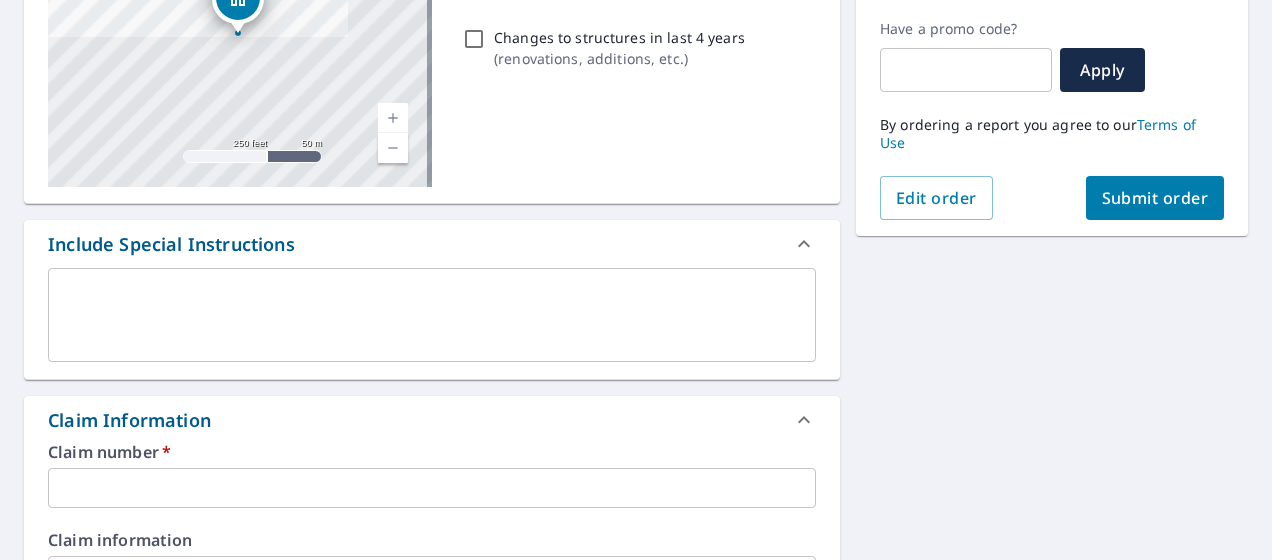 scroll, scrollTop: 362, scrollLeft: 0, axis: vertical 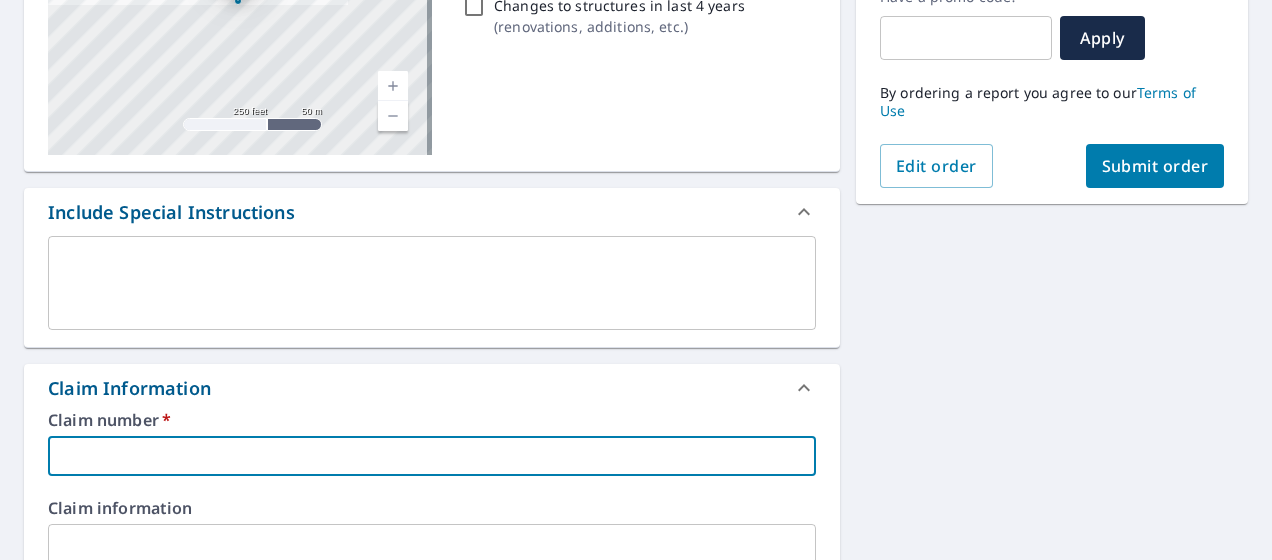 click at bounding box center [432, 456] 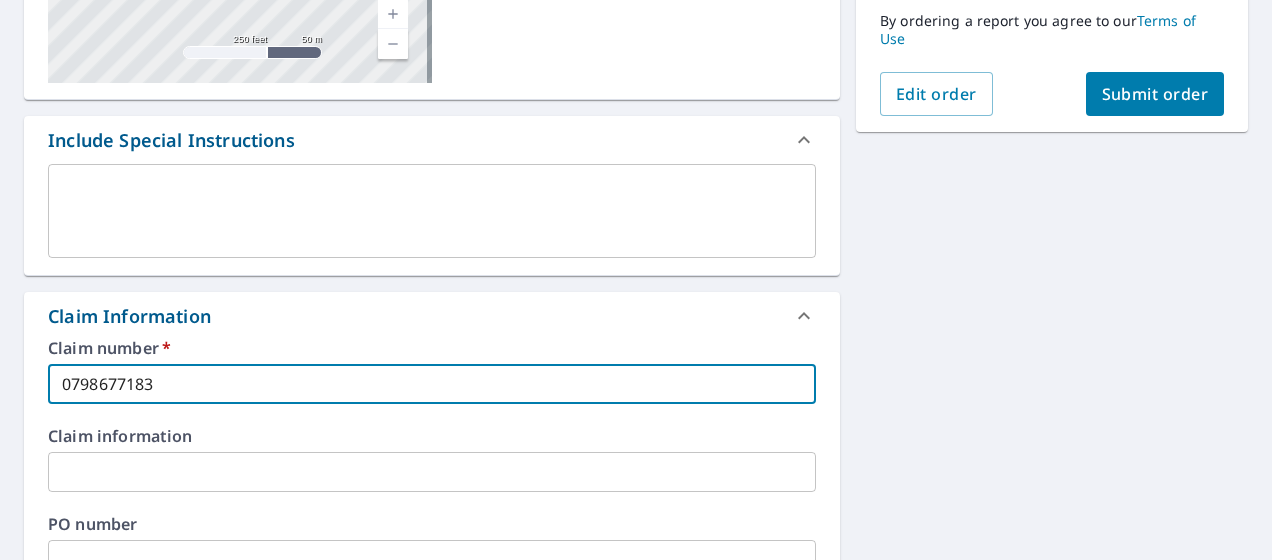 scroll, scrollTop: 362, scrollLeft: 0, axis: vertical 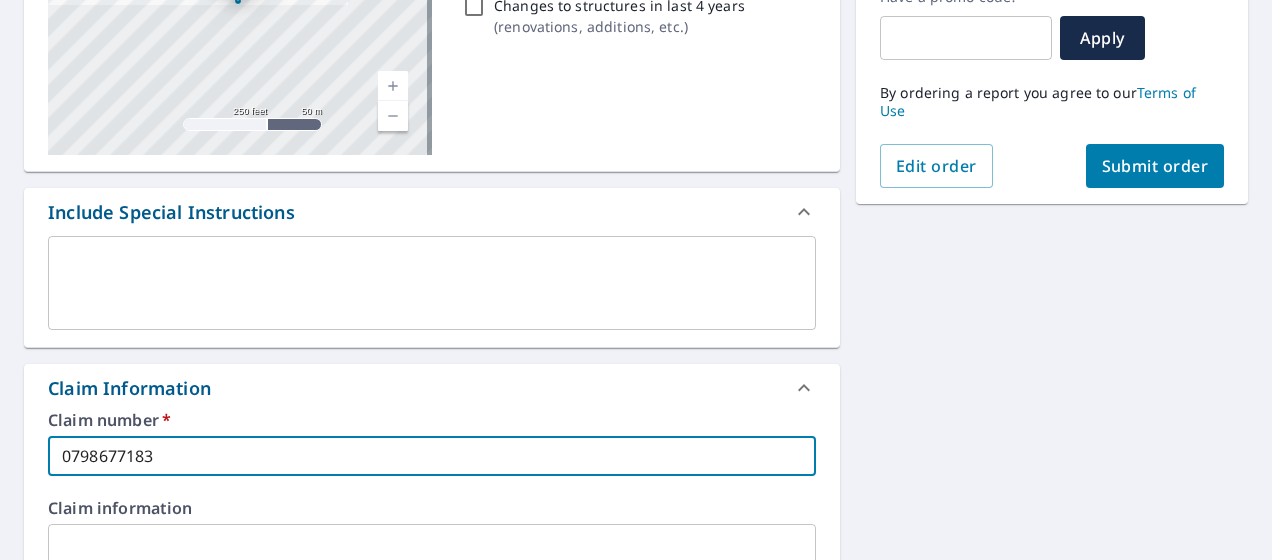 type on "0798677183" 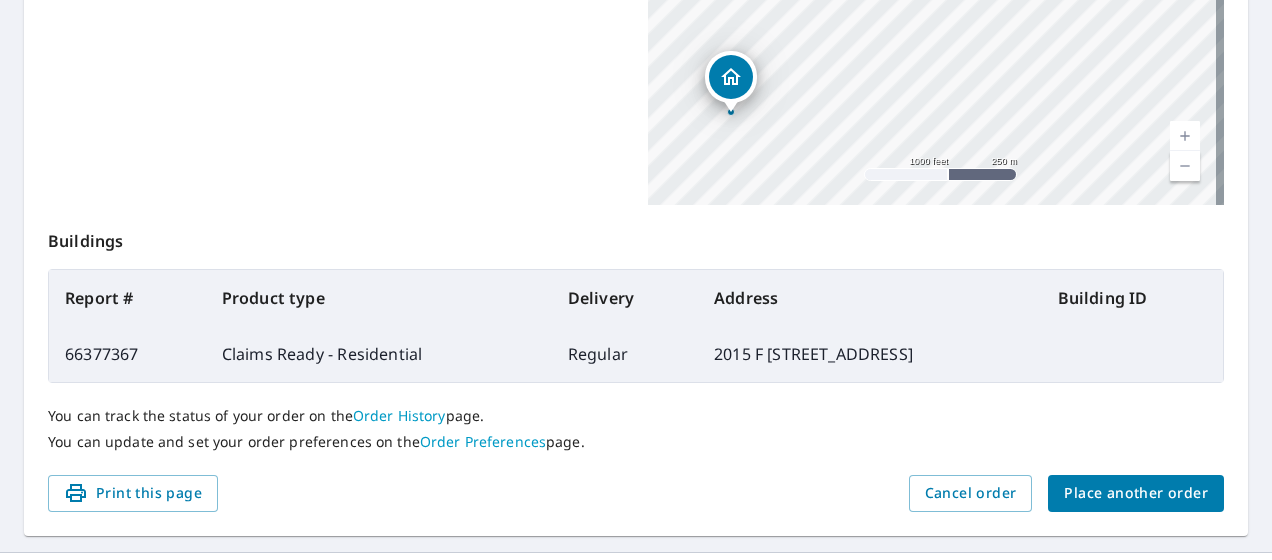 scroll, scrollTop: 615, scrollLeft: 0, axis: vertical 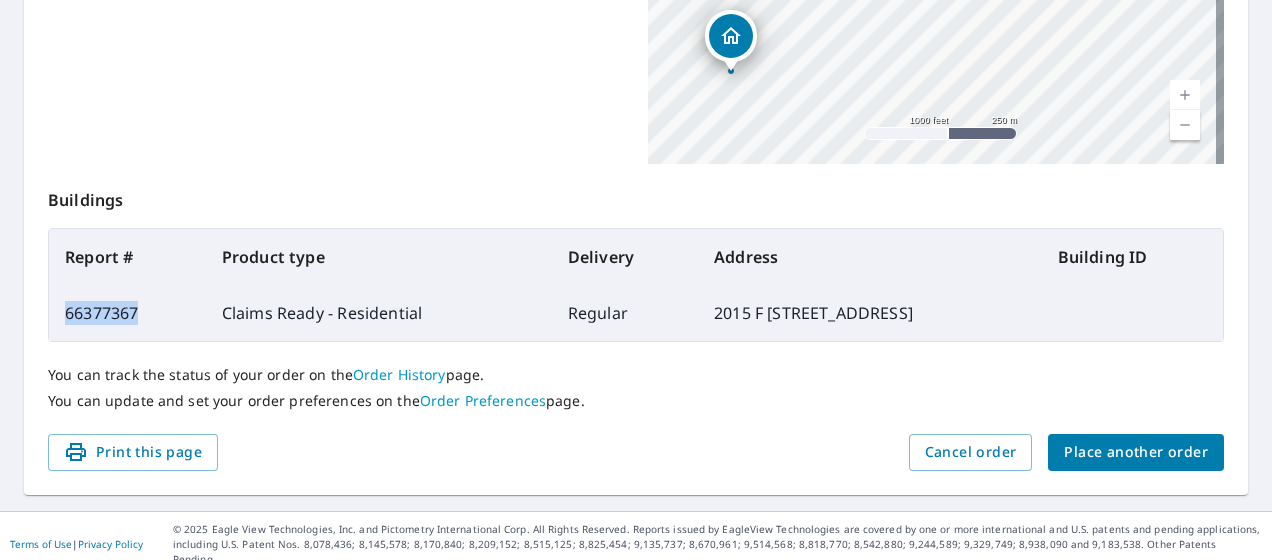 drag, startPoint x: 143, startPoint y: 310, endPoint x: 56, endPoint y: 308, distance: 87.02299 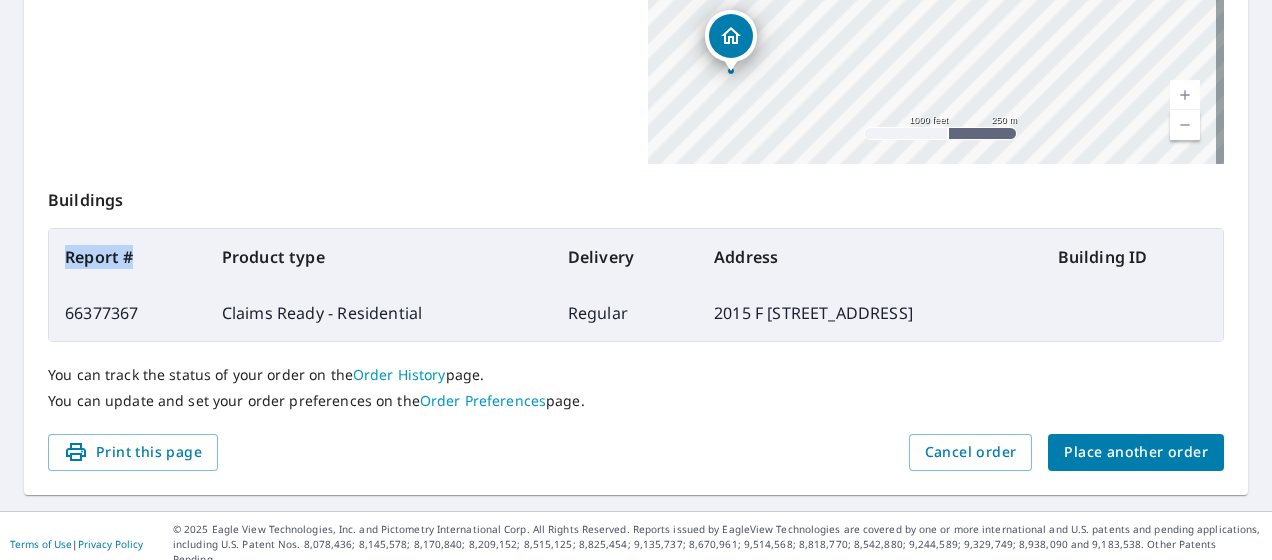 drag, startPoint x: 63, startPoint y: 255, endPoint x: 135, endPoint y: 263, distance: 72.443085 